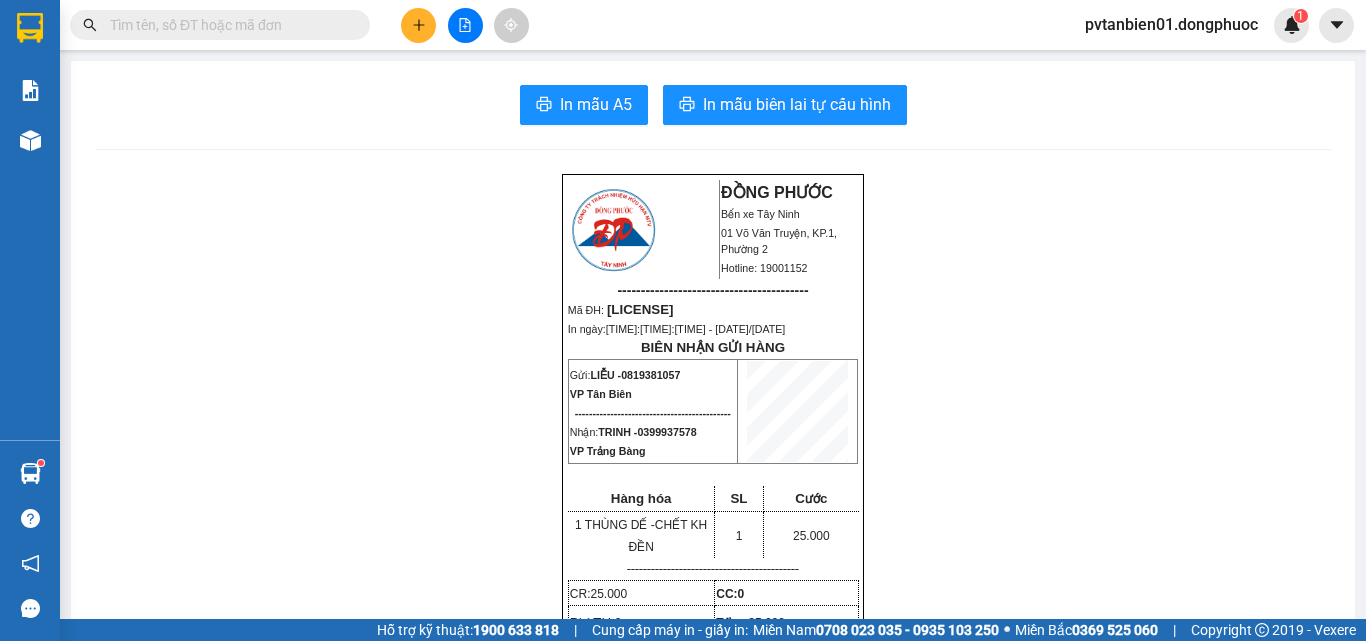 scroll, scrollTop: 0, scrollLeft: 0, axis: both 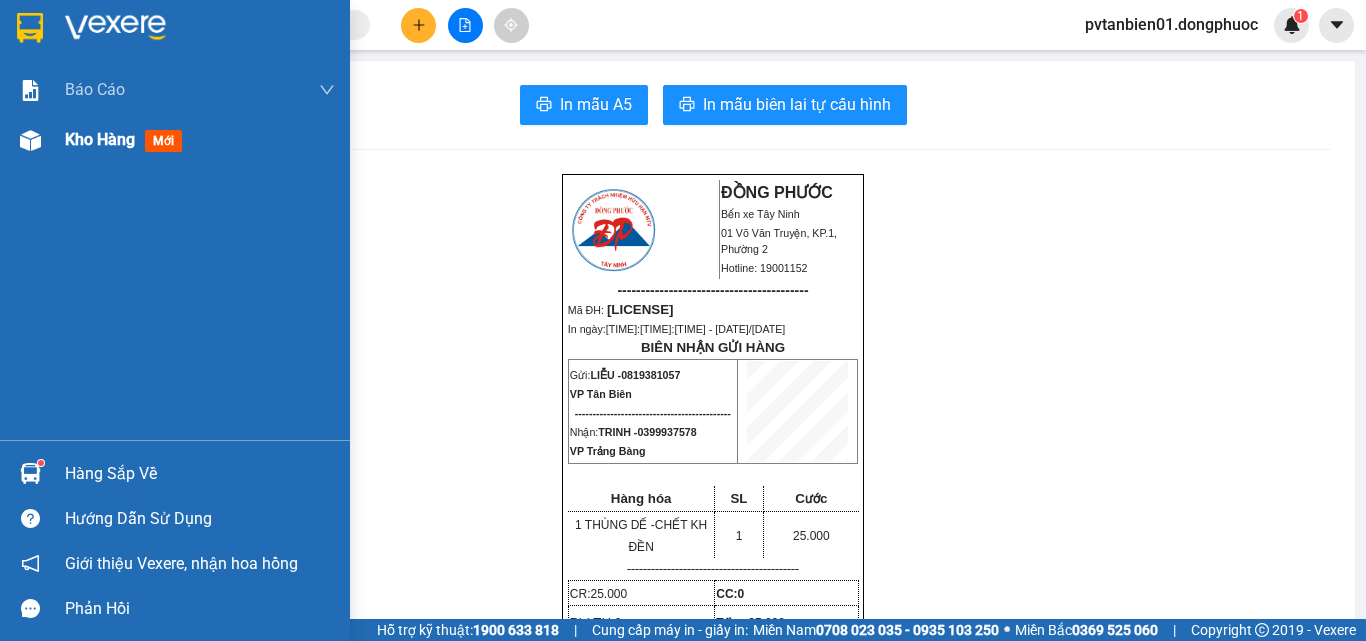 click on "Kho hàng mới" at bounding box center (200, 140) 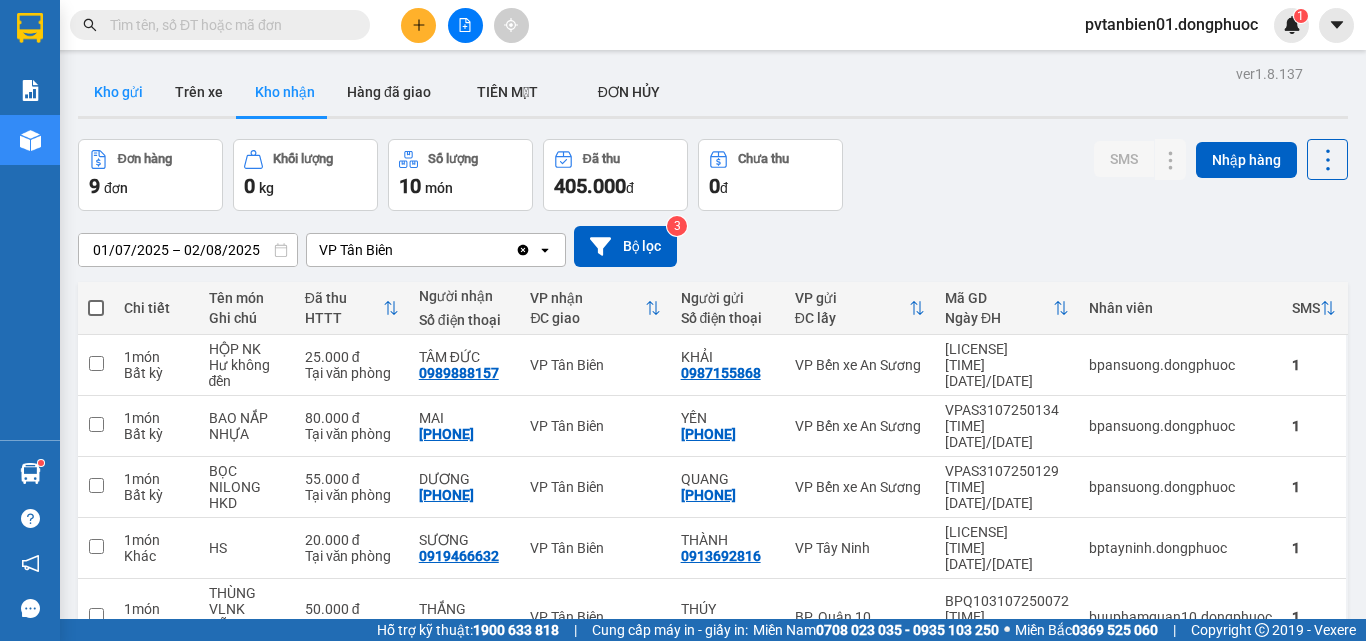 click on "Kho gửi" at bounding box center [118, 92] 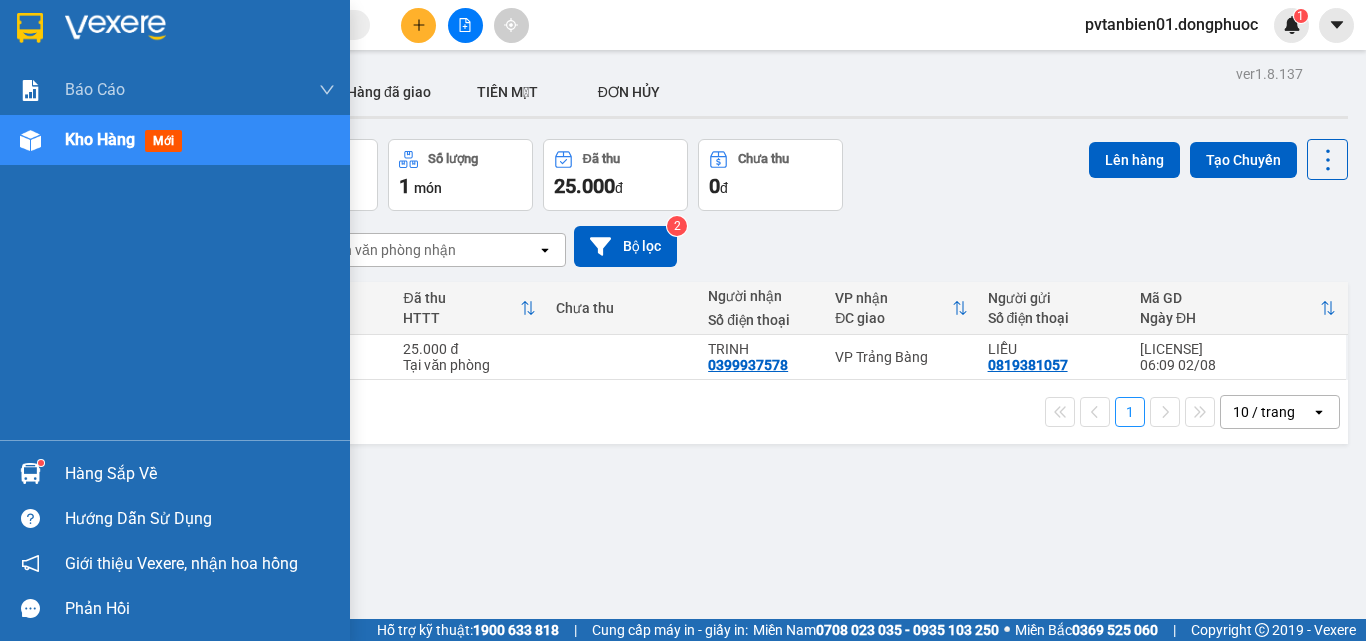 click at bounding box center [30, 473] 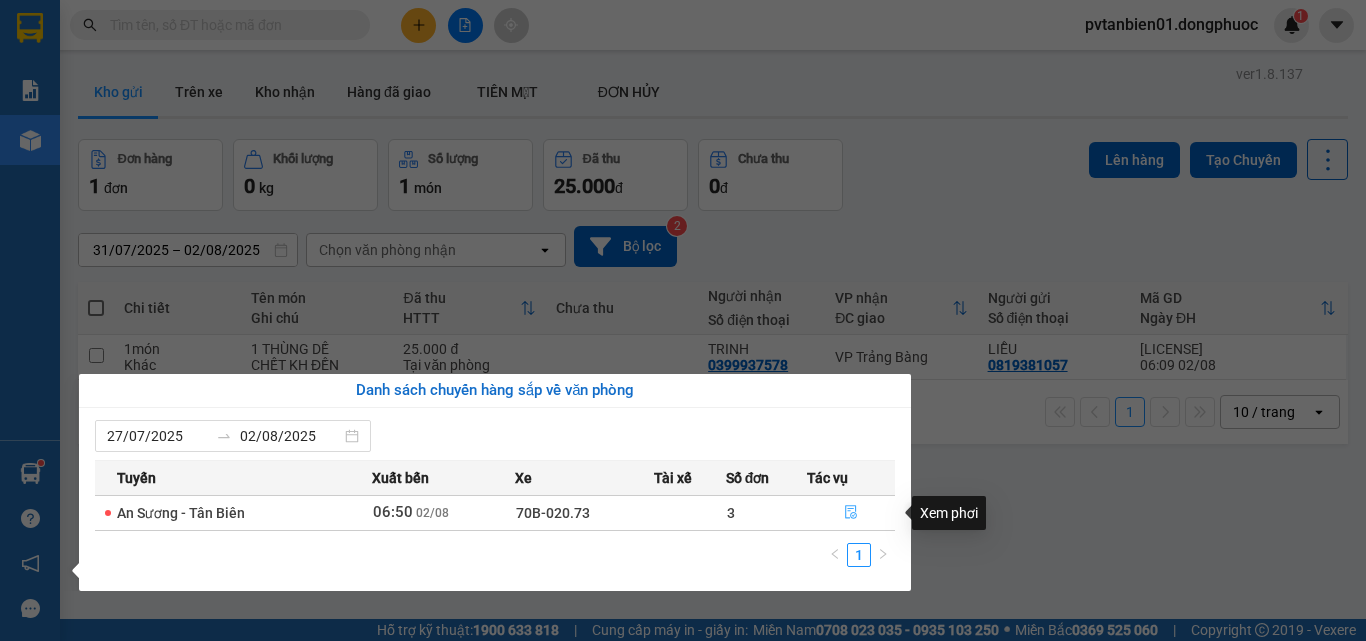 click at bounding box center (851, 513) 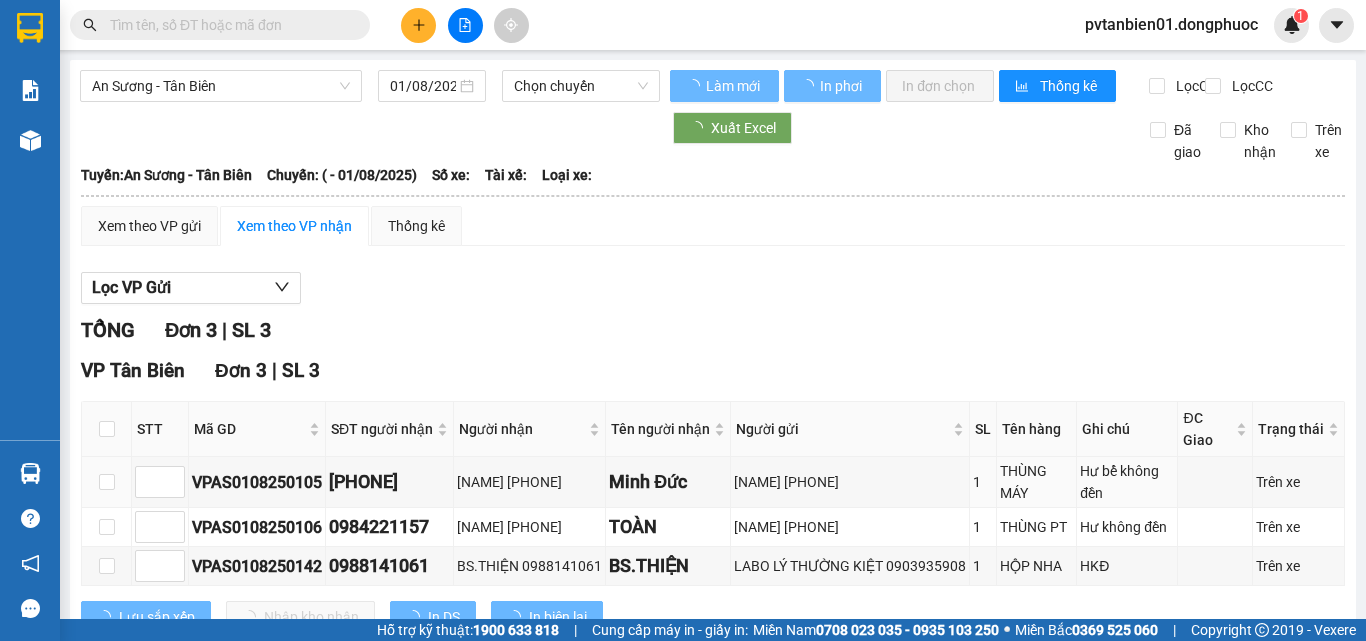 type on "02/08/2025" 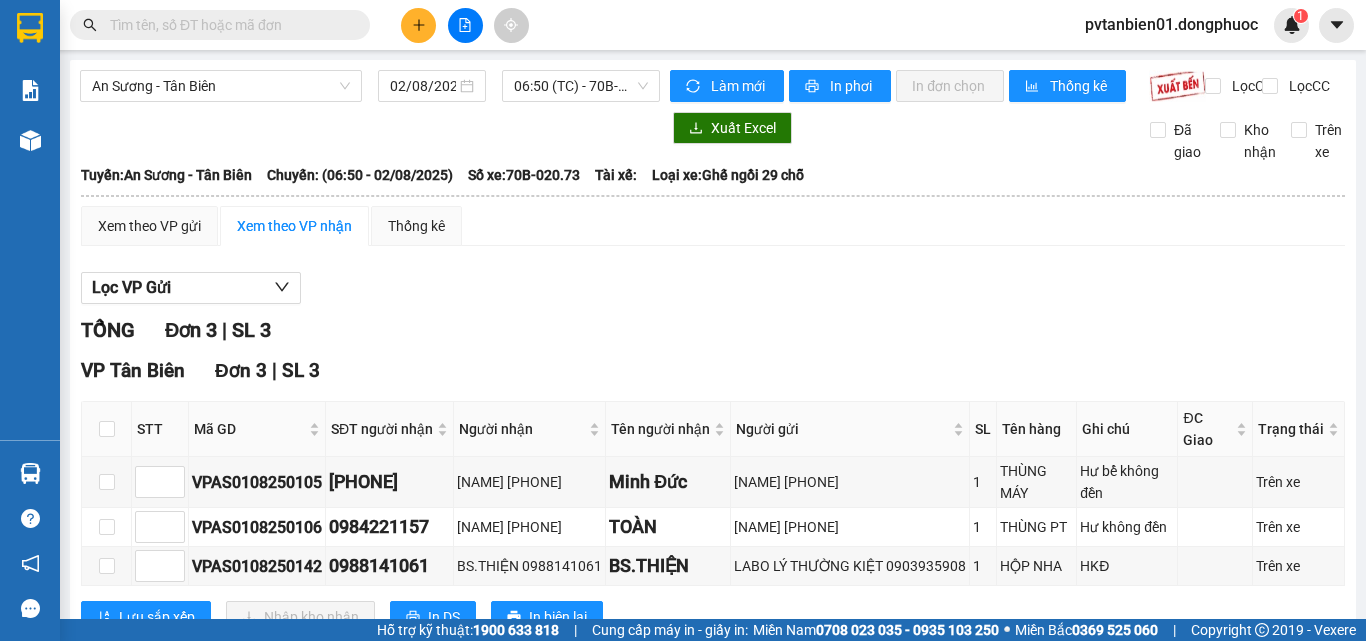 scroll, scrollTop: 87, scrollLeft: 0, axis: vertical 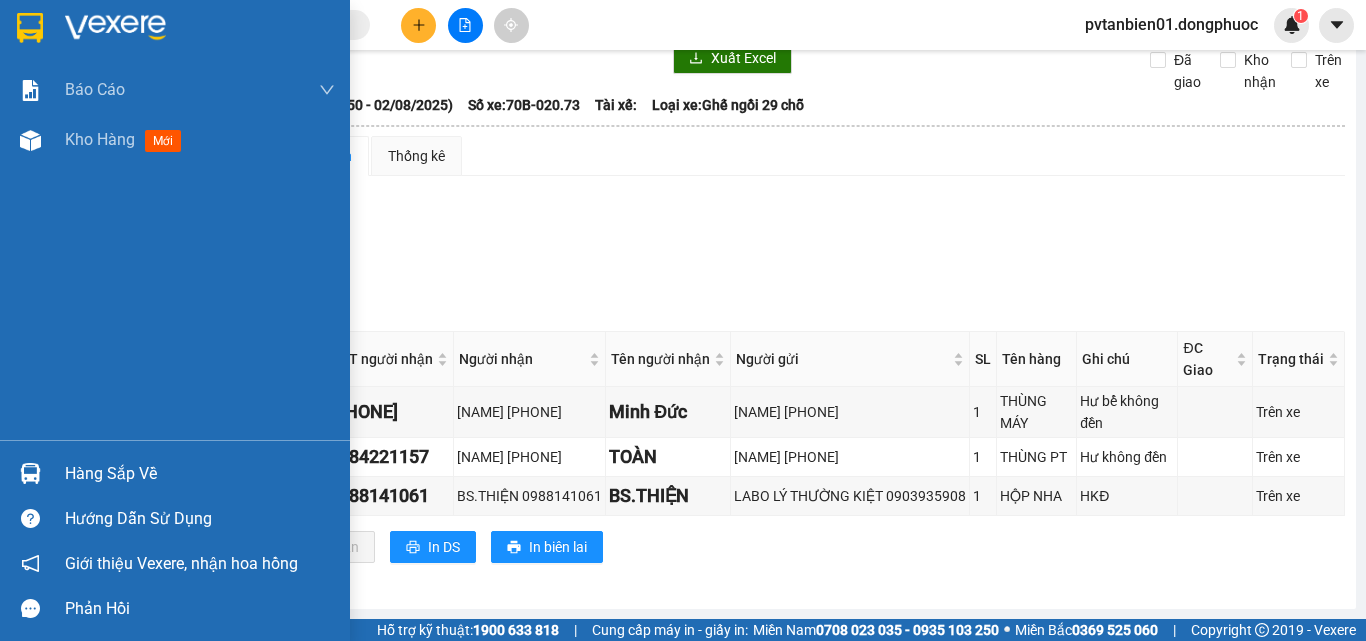 click at bounding box center (30, 473) 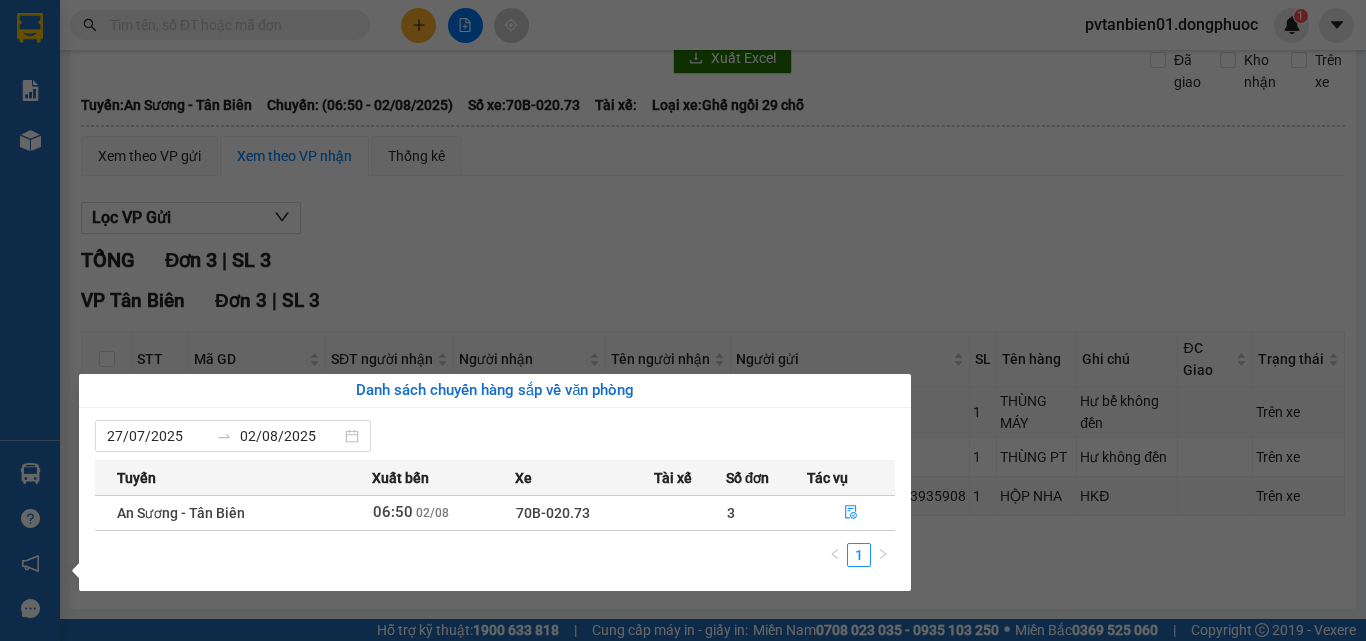 click on "Kết quả tìm kiếm ( 0 )  Bộ lọc  Ngày tạo đơn gần nhất No Data pvtanbien01.dongphuoc 1     Báo cáo Mẫu 1: Báo cáo dòng tiền theo nhân viên Mẫu 1: Báo cáo dòng tiền theo nhân viên (VP) Mẫu 2: Doanh số tạo đơn theo Văn phòng, nhân viên - Trạm     Kho hàng mới Hàng sắp về Hướng dẫn sử dụng Giới thiệu Vexere, nhận hoa hồng Phản hồi Phần mềm hỗ trợ bạn tốt chứ? An Sương - Tân Biên [DATE] [TIME]   (TC)   - 70B-020.73  Làm mới In phơi In đơn chọn Thống kê Lọc  CR Lọc  CC Xuất Excel Đã giao Kho nhận Trên xe Đồng Phước   19001152   Bến xe Tây Ninh, 01 Võ Văn Truyện, KP 1, Phường 2 [TIME] - [DATE]/[DATE] Tuyến:  An Sương - Tân Biên Chuyến:   ([TIME] - [DATE]/[DATE]) Số xe:  70B-020.73 Loại xe:  Ghế ngồi 29 chỗ Tuyến:  An Sương - Tân Biên Chuyến:   ([TIME] - [DATE]/[DATE]) Số xe:  70B-020.73 Tài xế:  Loại xe:  Ghế ngồi 29 chỗ Xem theo VP gửi Thống kê" at bounding box center [683, 320] 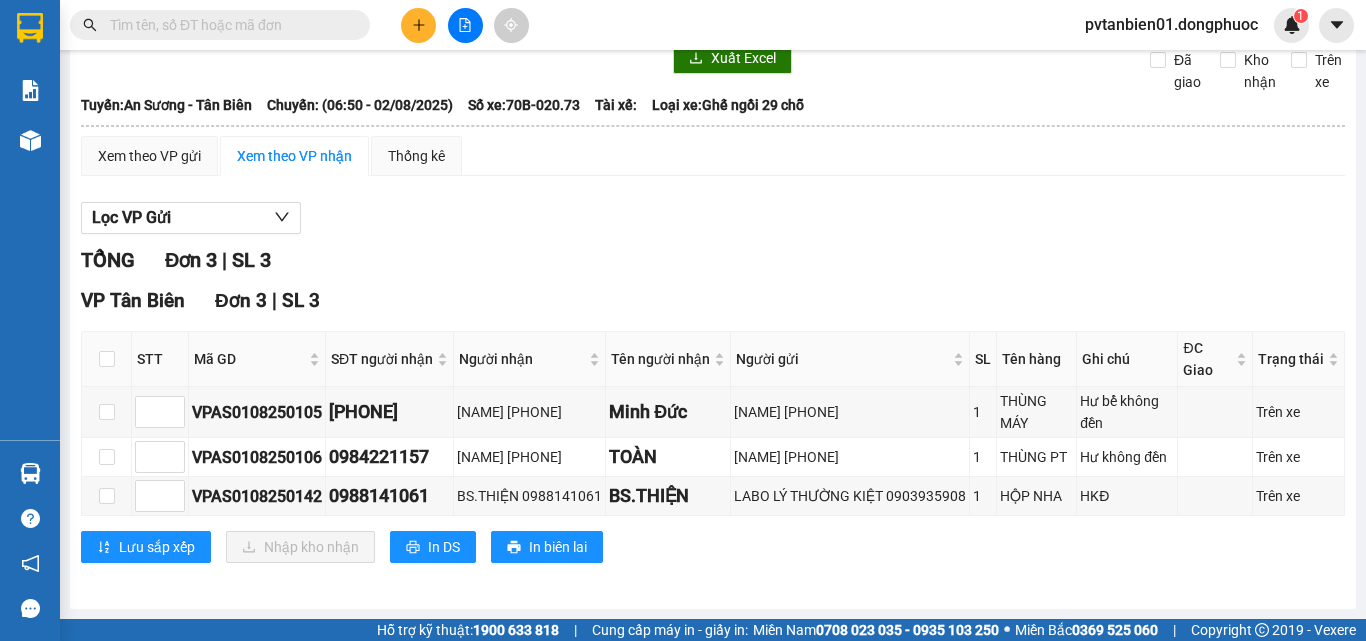 click on "TỔNG Đơn   3 | SL   3" at bounding box center [713, 260] 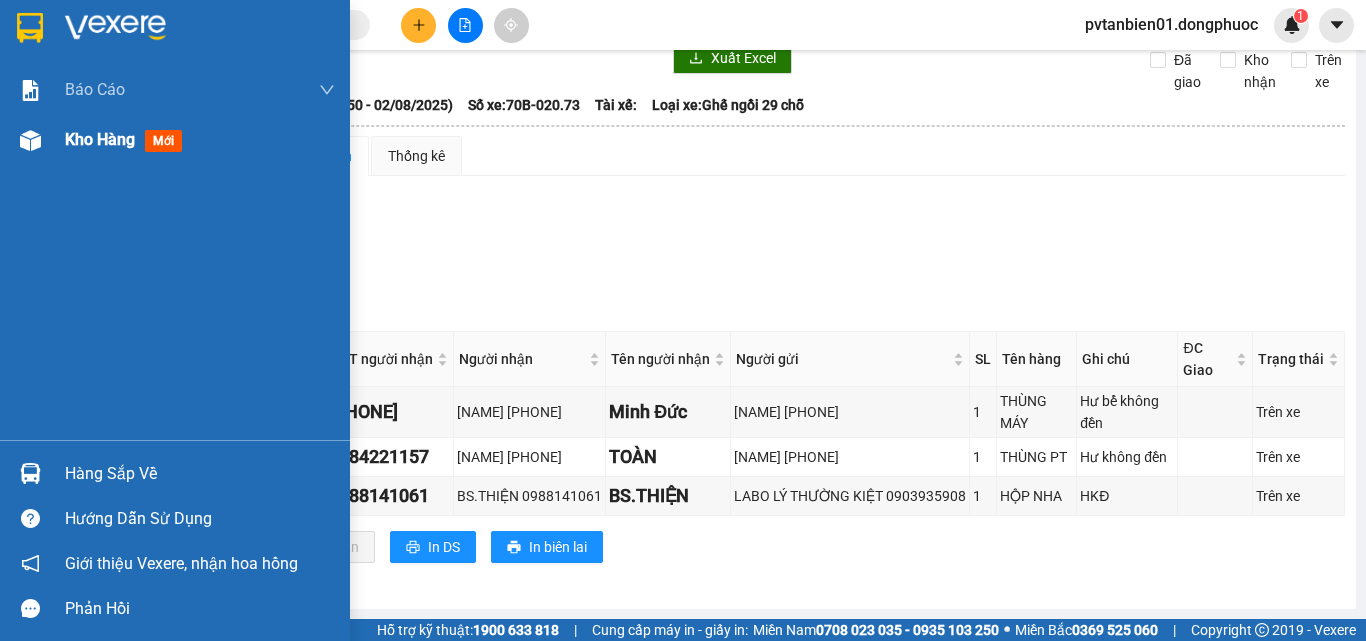 click on "Kho hàng mới" at bounding box center [200, 140] 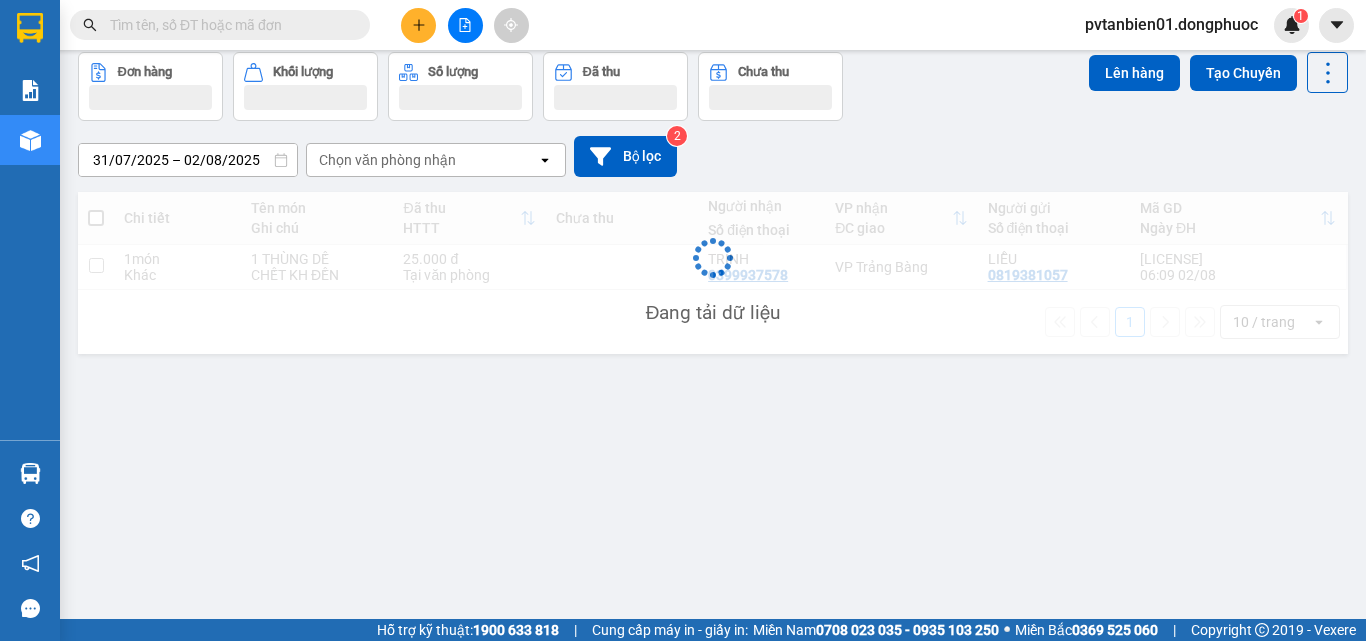 scroll, scrollTop: 0, scrollLeft: 0, axis: both 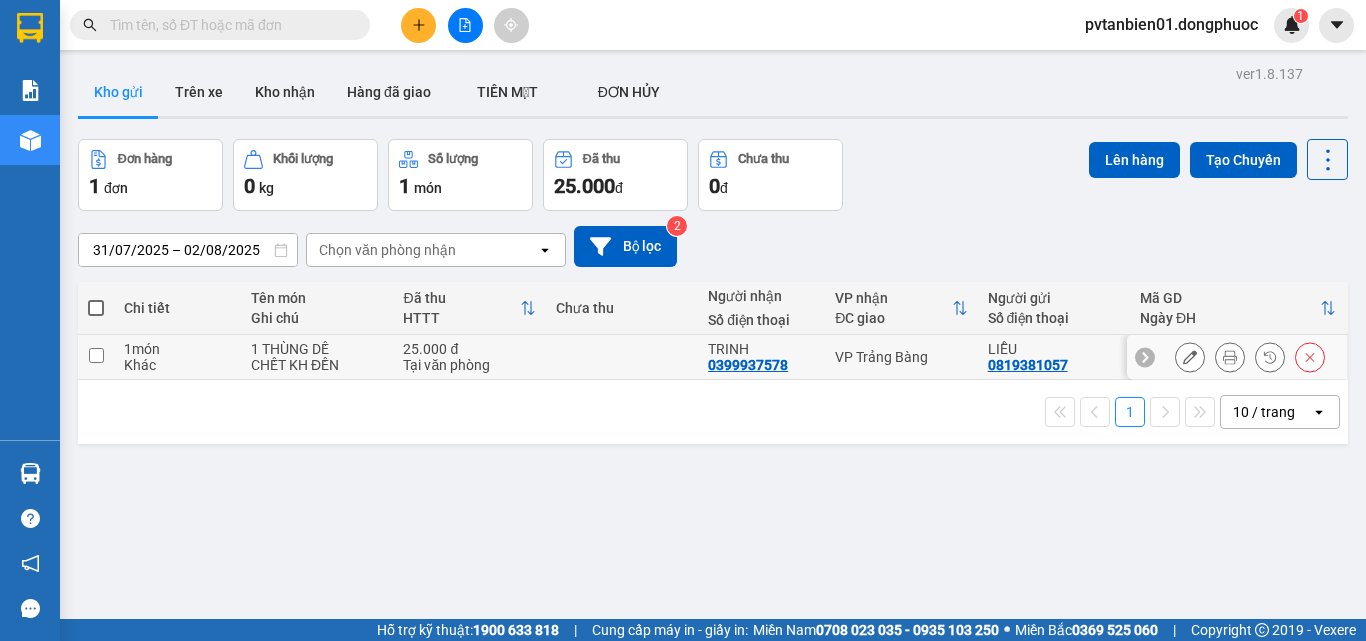 click at bounding box center (622, 357) 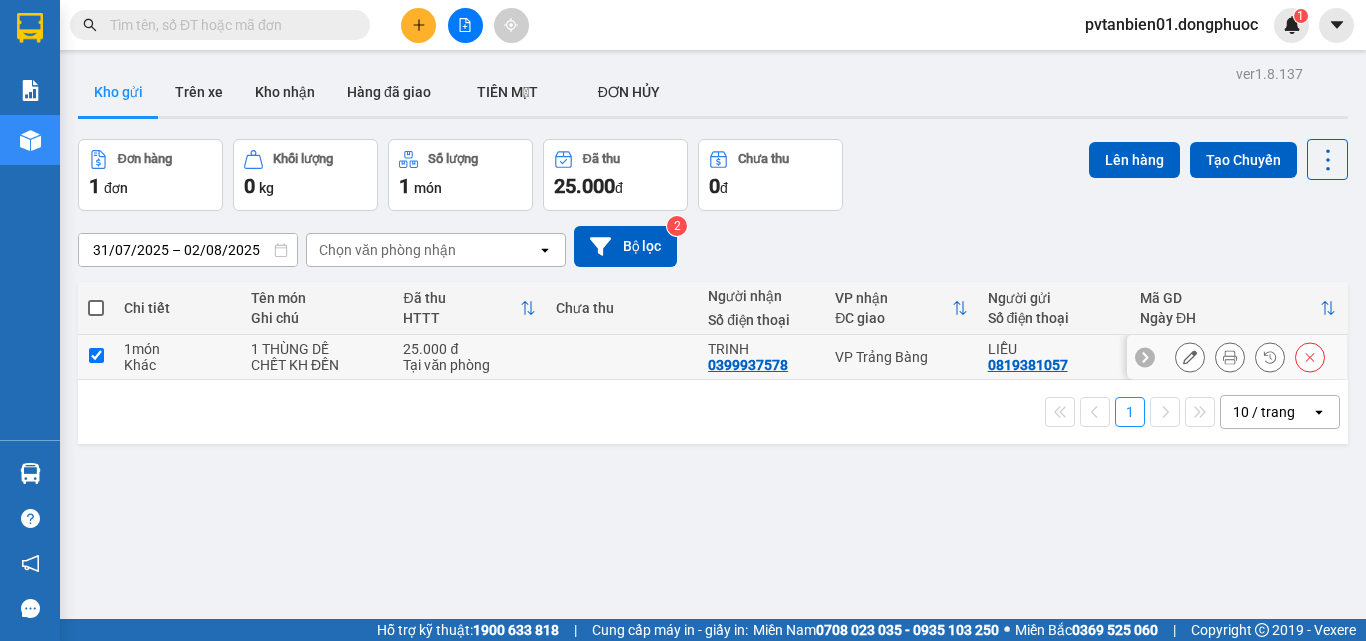 checkbox on "true" 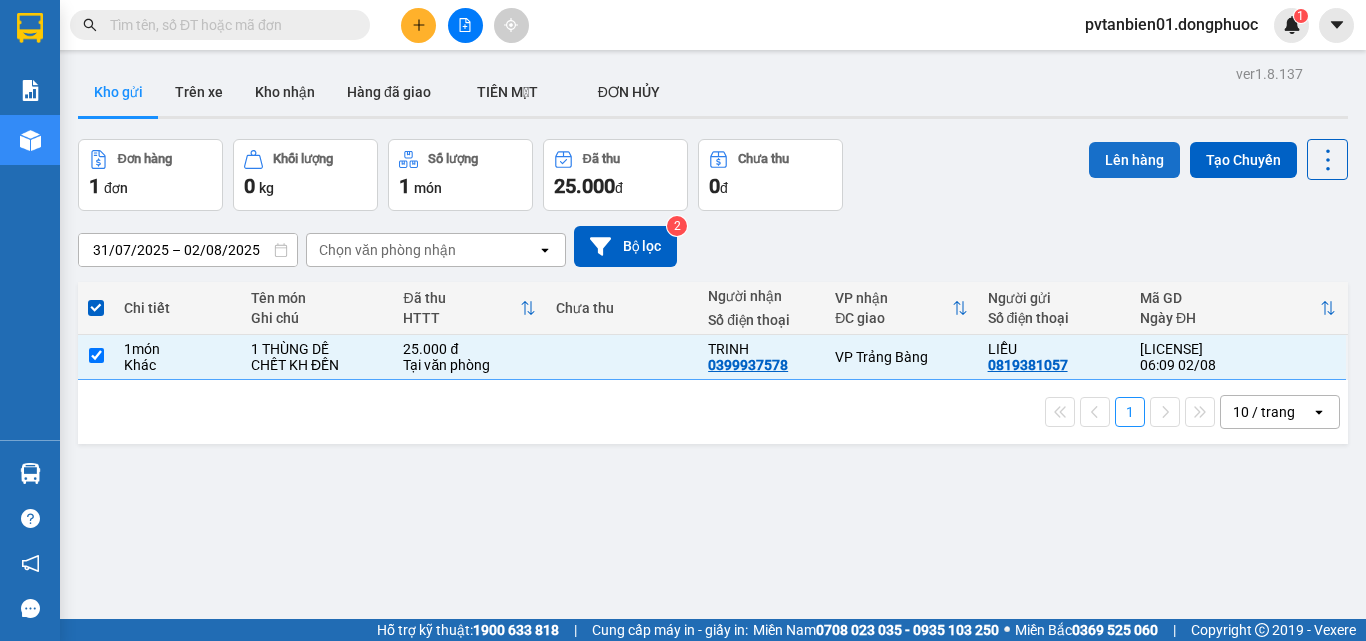 click on "Lên hàng" at bounding box center (1134, 160) 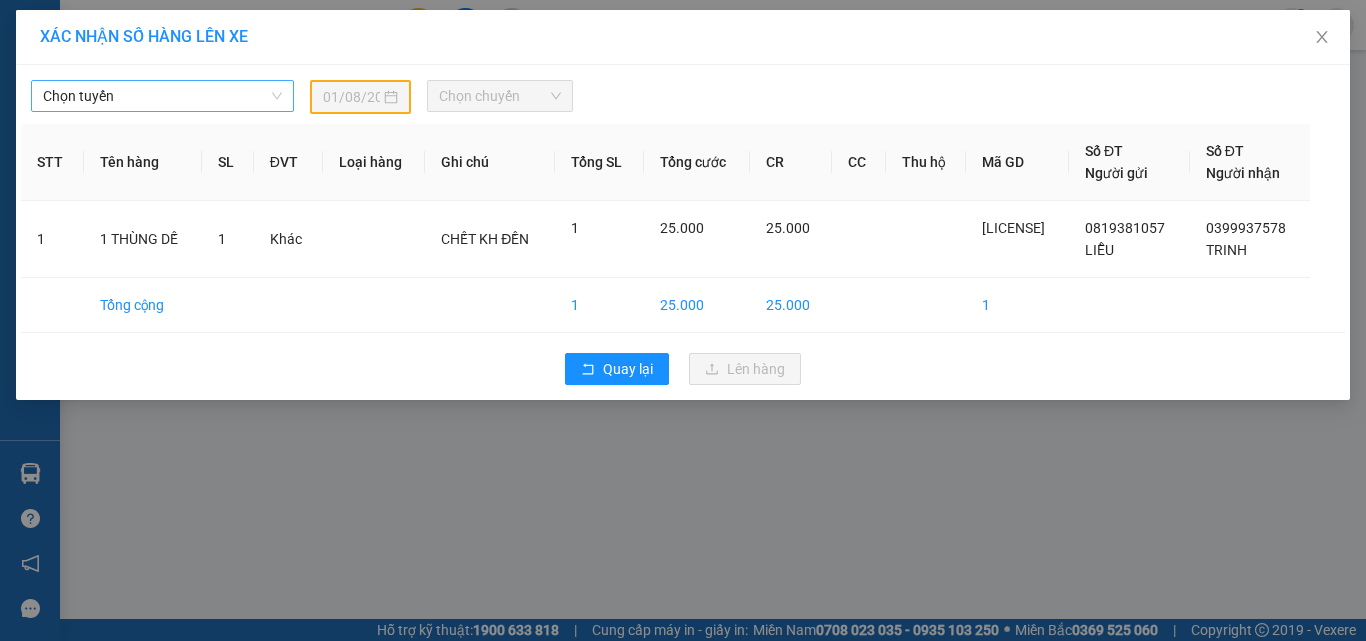 click on "Chọn tuyến" at bounding box center [162, 96] 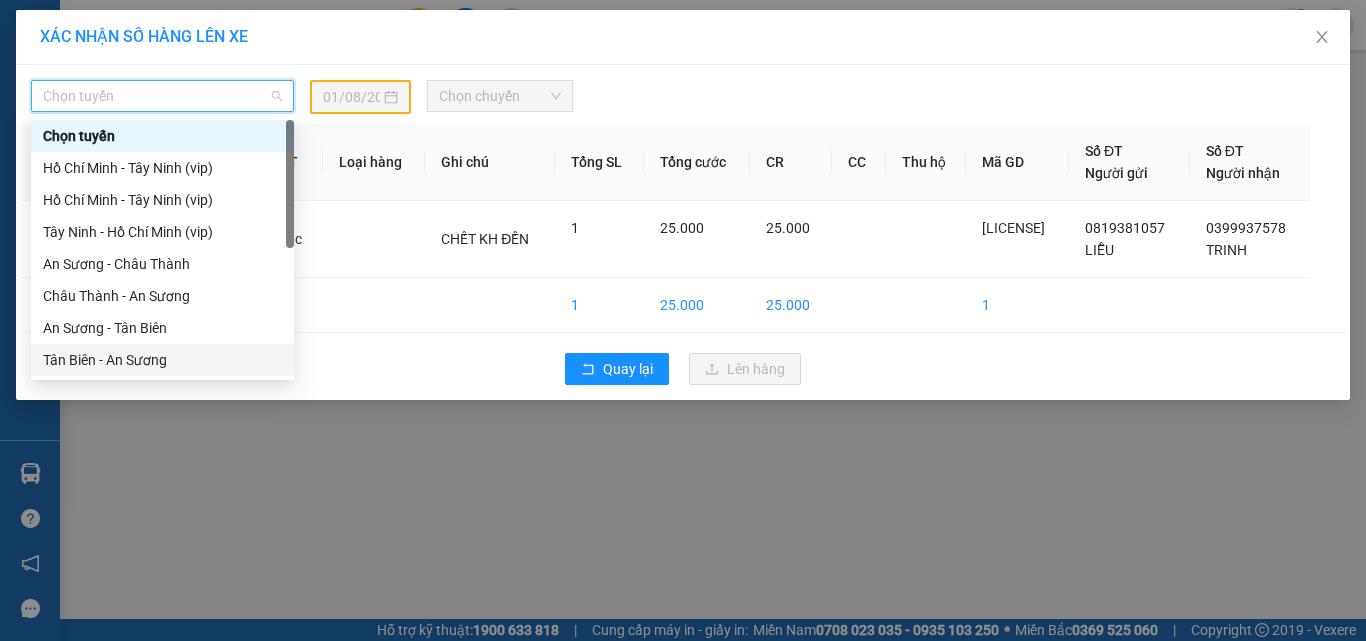 click on "Tân Biên - An Sương" at bounding box center (162, 360) 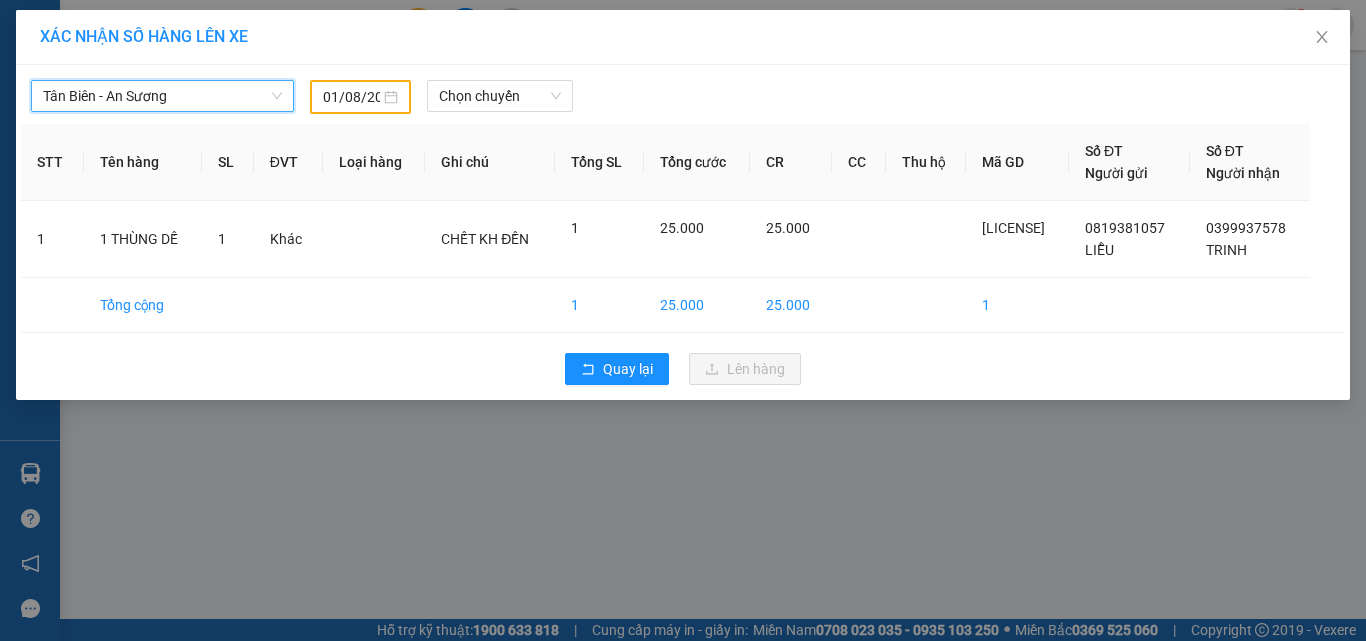 click on "01/08/2025" at bounding box center (351, 97) 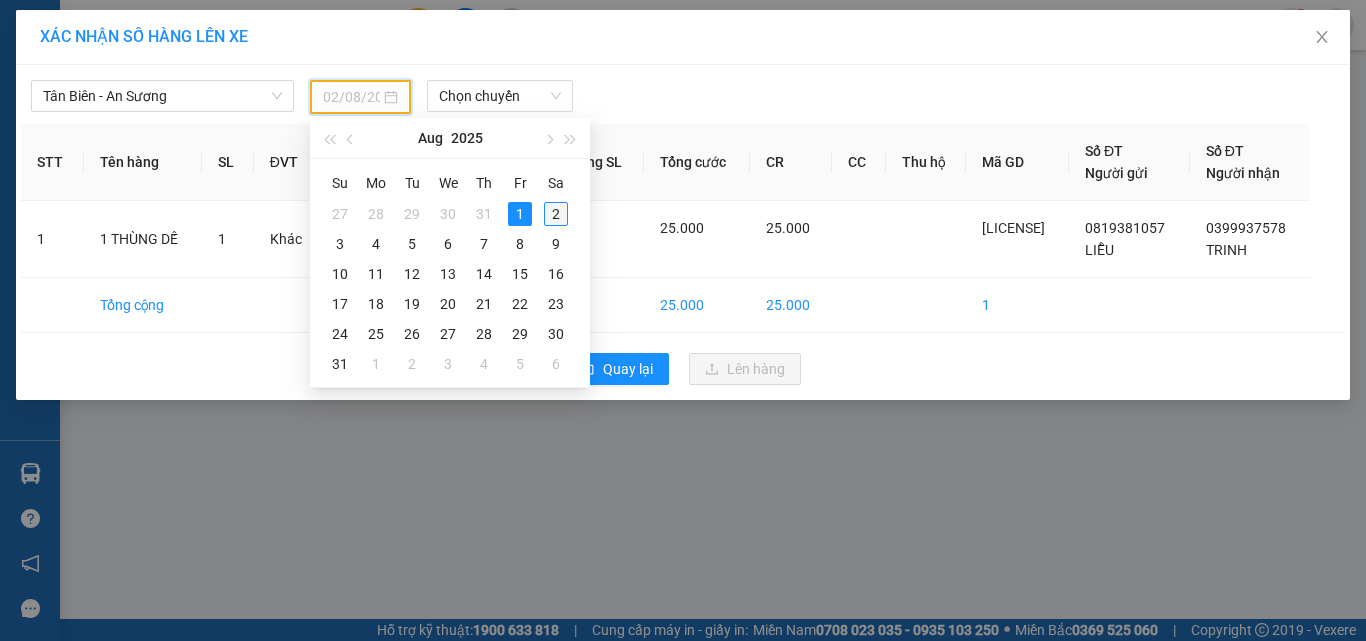 click on "2" at bounding box center (556, 214) 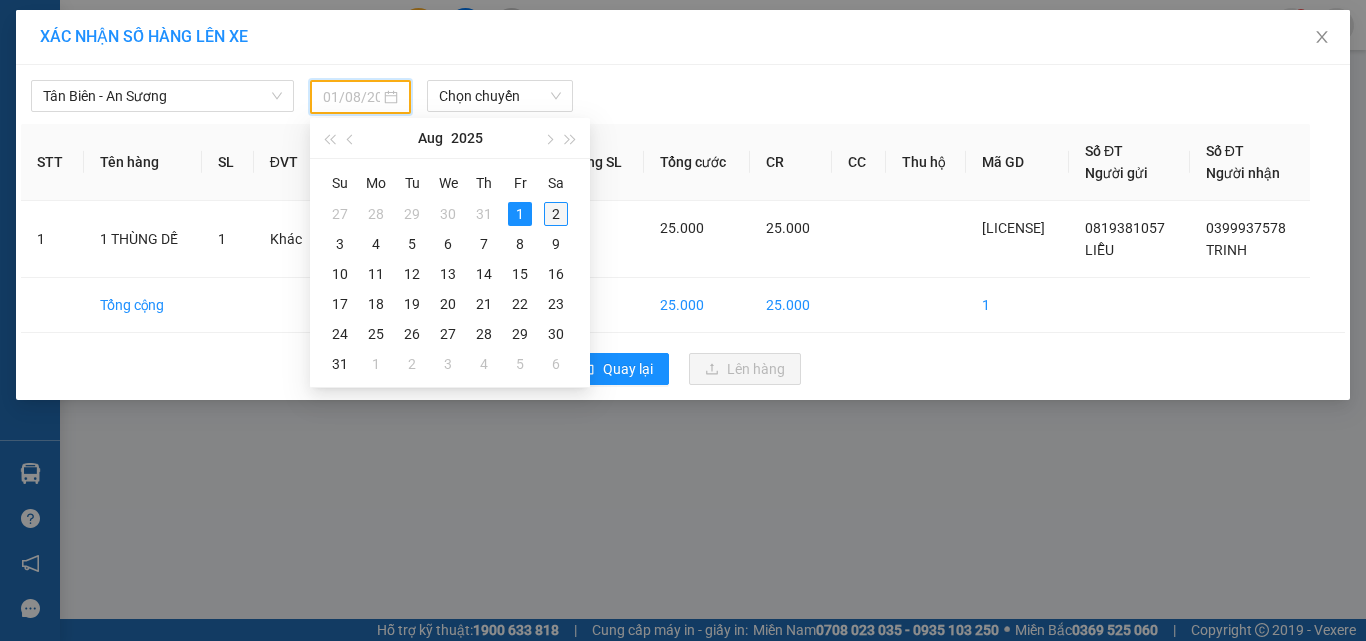 type on "02/08/2025" 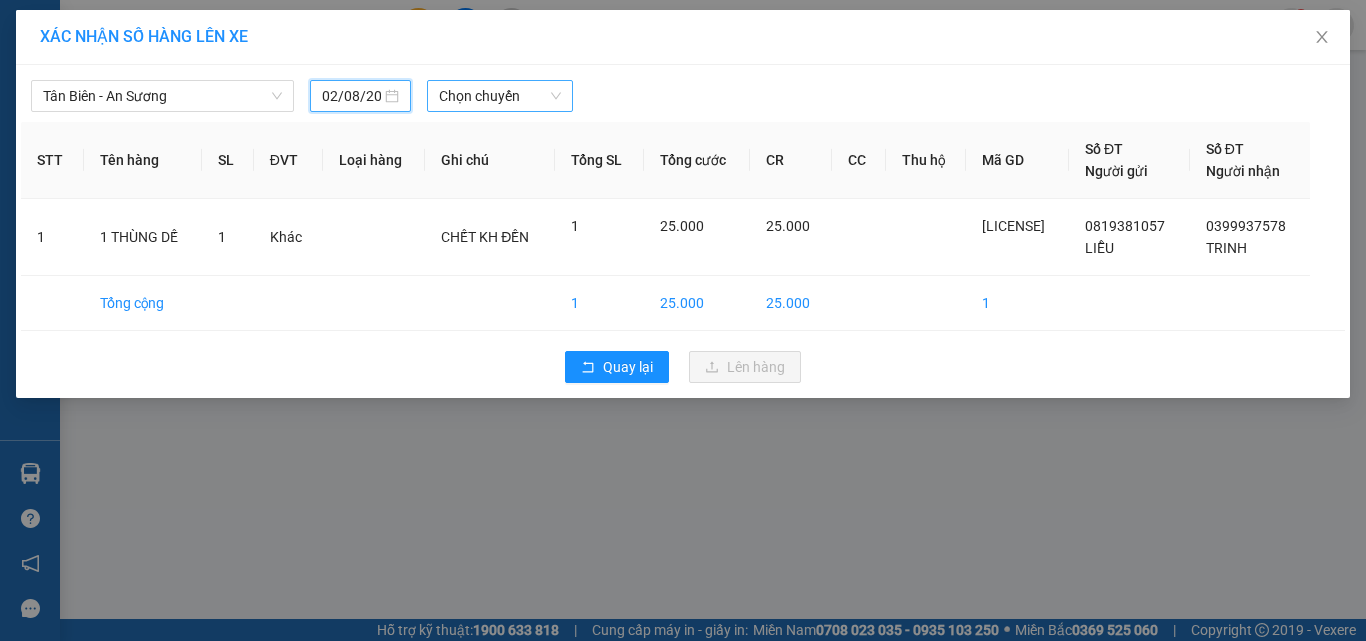 click on "Chọn chuyến" at bounding box center (500, 96) 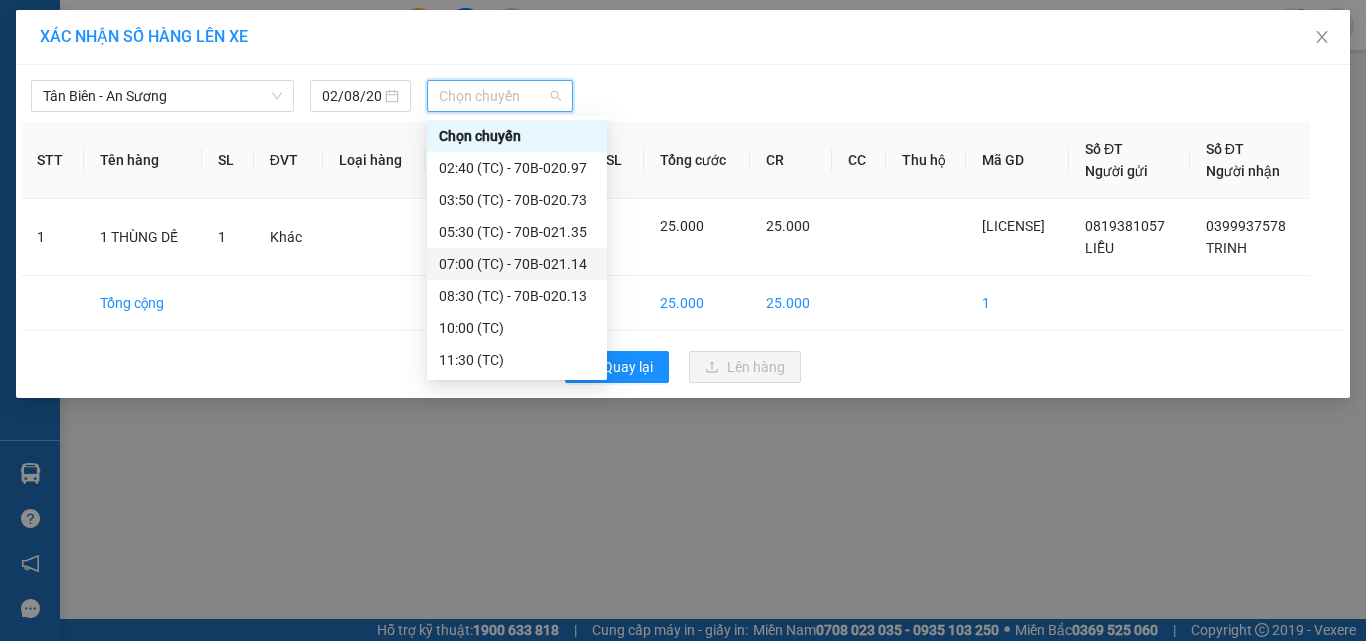 click on "[TIME]   (TC)   - 70B-021.14" at bounding box center [517, 264] 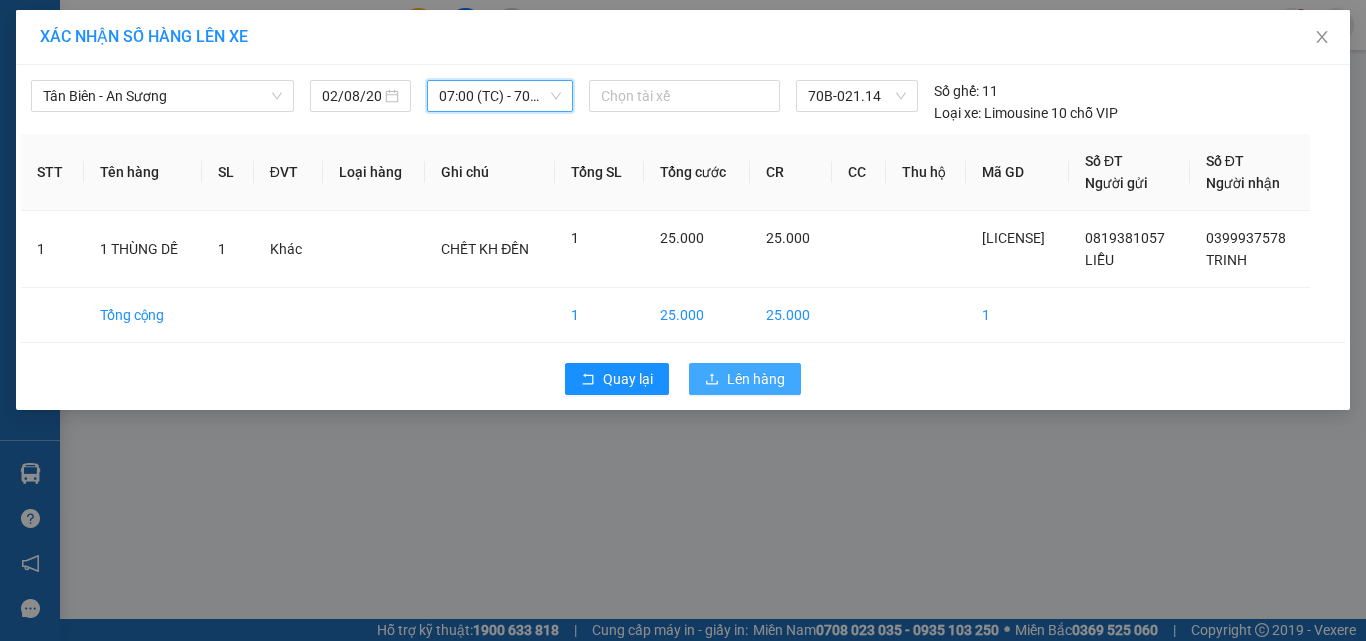 click on "Lên hàng" at bounding box center [745, 379] 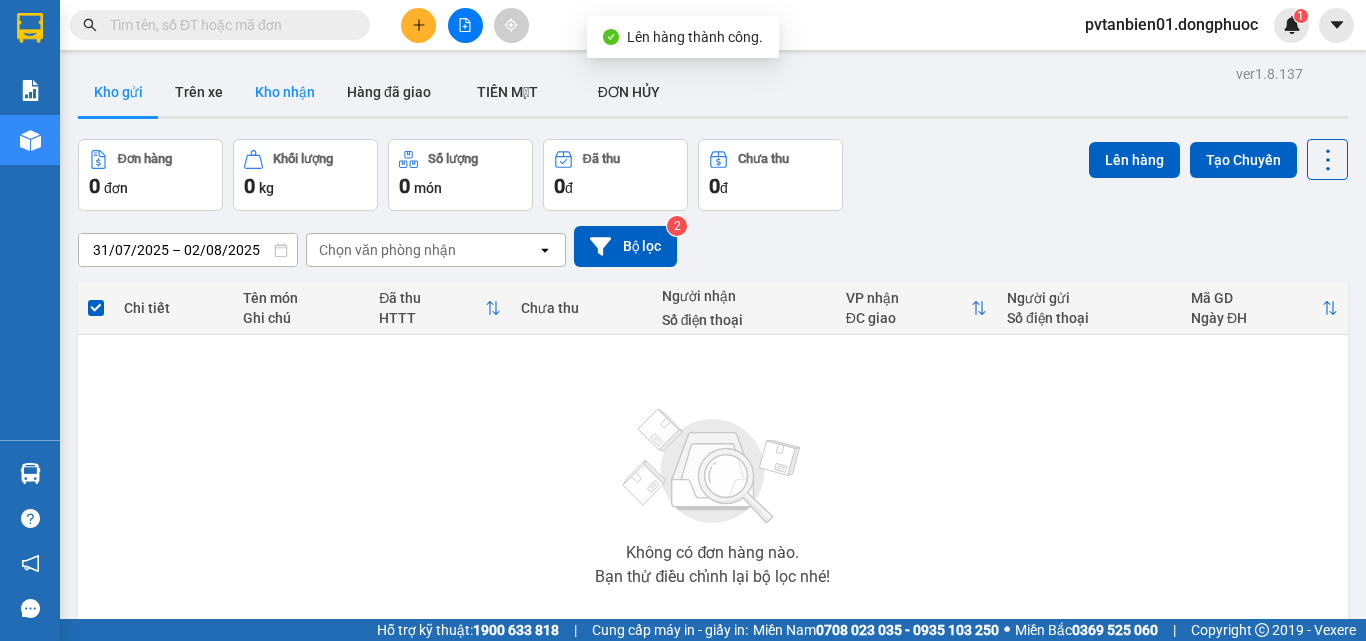 click on "Kho nhận" at bounding box center [285, 92] 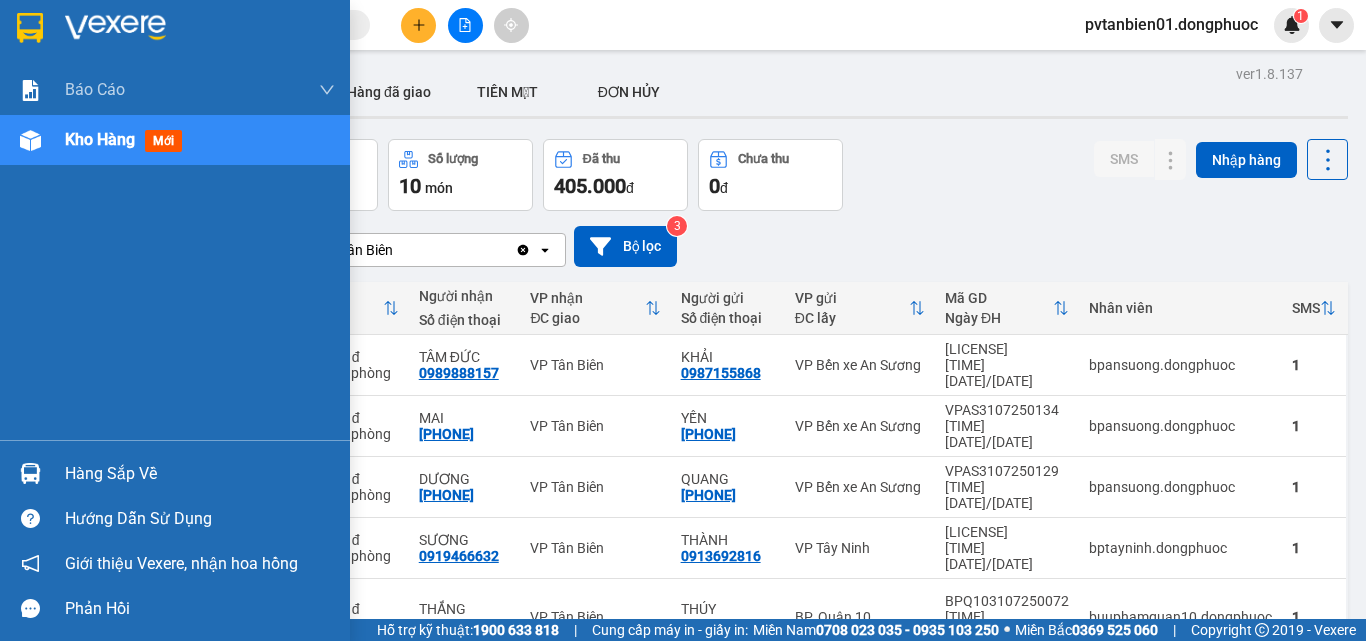 click at bounding box center [30, 473] 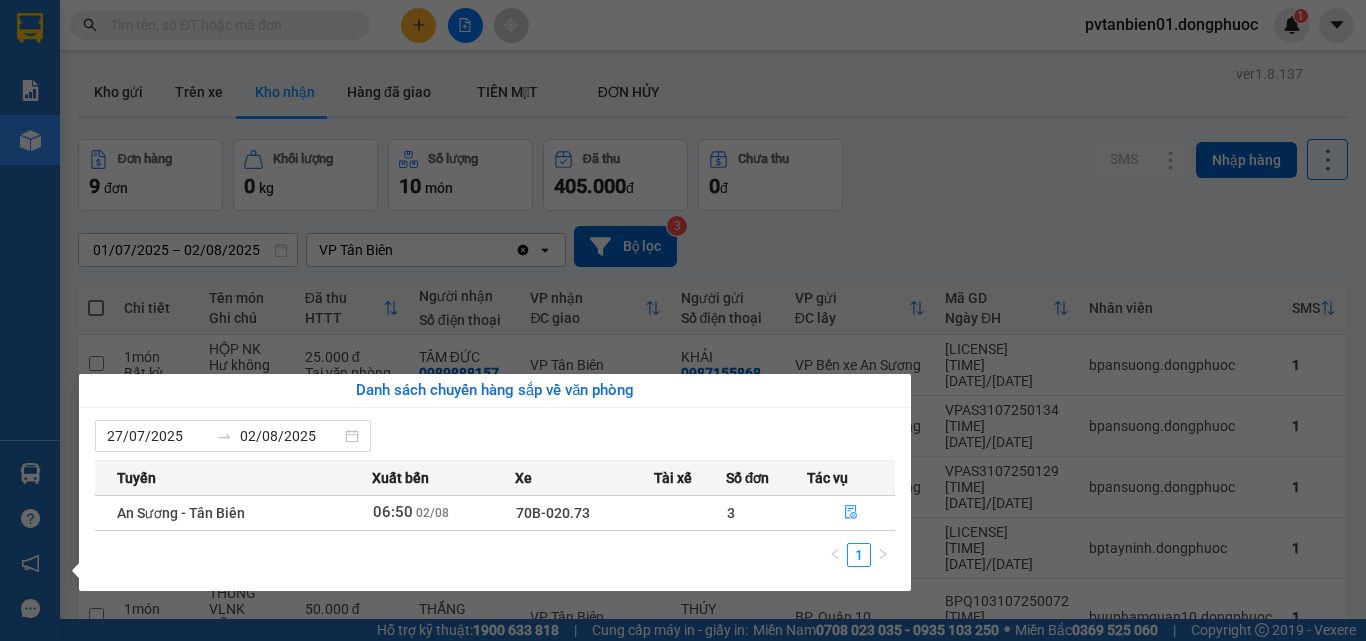 click on "Kết quả tìm kiếm ( 0 )  Bộ lọc  Ngày tạo đơn gần nhất No Data pvtanbien01.dongphuoc 1     Báo cáo Mẫu 1: Báo cáo dòng tiền theo nhân viên Mẫu 1: Báo cáo dòng tiền theo nhân viên (VP) Mẫu 2: Doanh số tạo đơn theo Văn phòng, nhân viên - Trạm     Kho hàng mới Hàng sắp về Hướng dẫn sử dụng Giới thiệu Vexere, nhận hoa hồng Phản hồi Phần mềm hỗ trợ bạn tốt chứ? ver  1.8.137 Kho gửi Trên xe Kho nhận Hàng đã giao TIỀN MẶT  ĐƠN HỦY Đơn hàng 9 đơn Khối lượng 0 kg Số lượng 10 món Đã thu 405.000  đ Chưa thu 0  đ SMS Nhập hàng [DATE] – [DATE] Press the down arrow key to interact with the calendar and select a date. Press the escape button to close the calendar. Selected date range is from [DATE] to [DATE]. VP Tân Biên Clear value open Bộ lọc 3 Chi tiết Tên món Ghi chú Đã thu HTTT Người nhận Số điện thoại VP nhận ĐC giao Người gửi SMS 1" at bounding box center [683, 320] 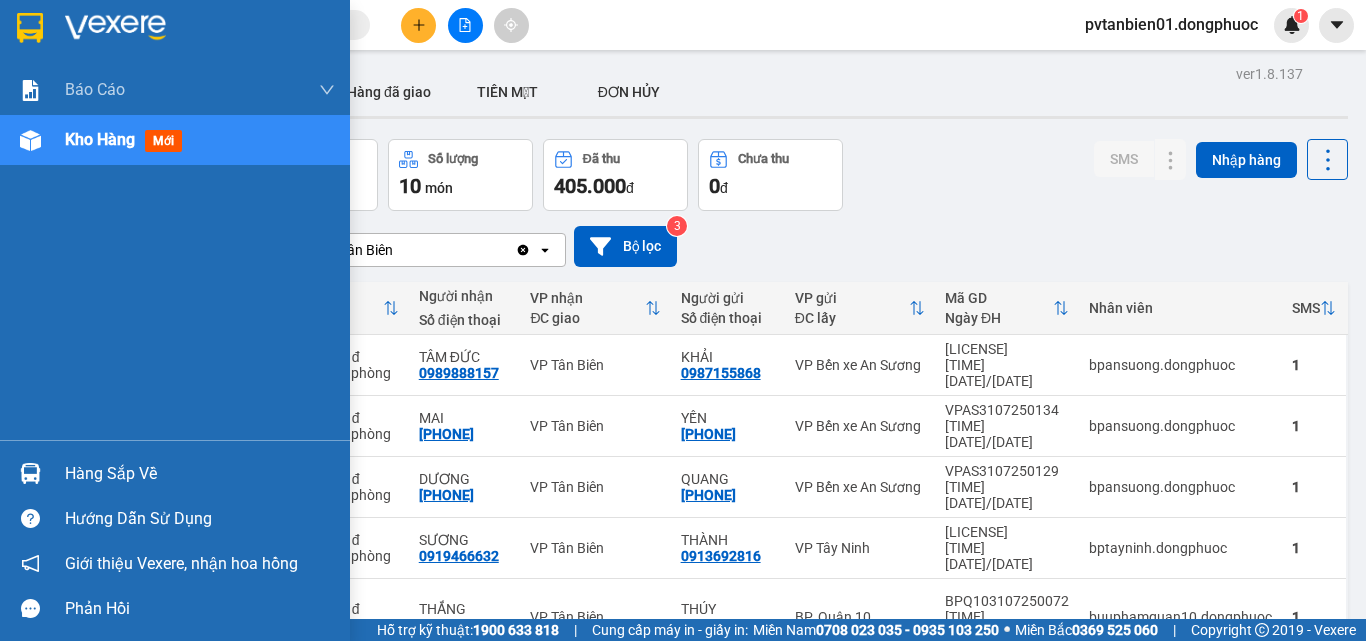 click at bounding box center (30, 473) 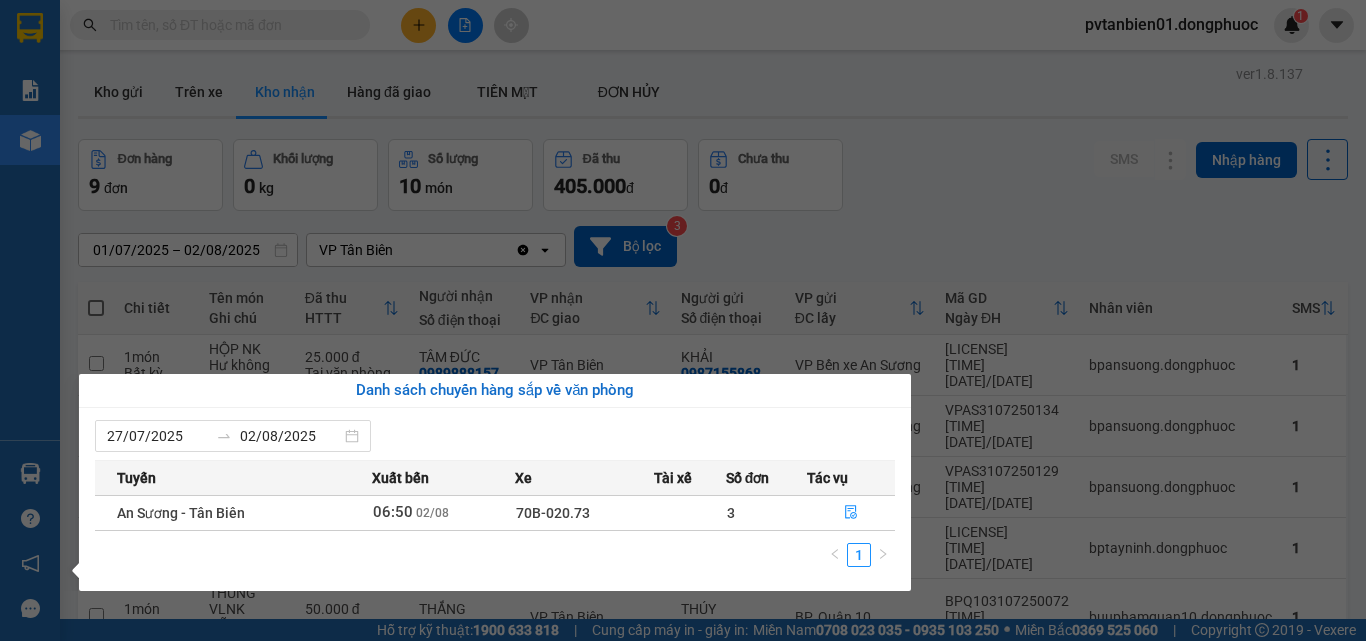 click on "Kết quả tìm kiếm ( 0 )  Bộ lọc  Ngày tạo đơn gần nhất No Data pvtanbien01.dongphuoc 1     Báo cáo Mẫu 1: Báo cáo dòng tiền theo nhân viên Mẫu 1: Báo cáo dòng tiền theo nhân viên (VP) Mẫu 2: Doanh số tạo đơn theo Văn phòng, nhân viên - Trạm     Kho hàng mới Hàng sắp về Hướng dẫn sử dụng Giới thiệu Vexere, nhận hoa hồng Phản hồi Phần mềm hỗ trợ bạn tốt chứ? ver  1.8.137 Kho gửi Trên xe Kho nhận Hàng đã giao TIỀN MẶT  ĐƠN HỦY Đơn hàng 9 đơn Khối lượng 0 kg Số lượng 10 món Đã thu 405.000  đ Chưa thu 0  đ SMS Nhập hàng [DATE] – [DATE] Press the down arrow key to interact with the calendar and select a date. Press the escape button to close the calendar. Selected date range is from [DATE] to [DATE]. VP Tân Biên Clear value open Bộ lọc 3 Chi tiết Tên món Ghi chú Đã thu HTTT Người nhận Số điện thoại VP nhận ĐC giao Người gửi SMS 1" at bounding box center (683, 320) 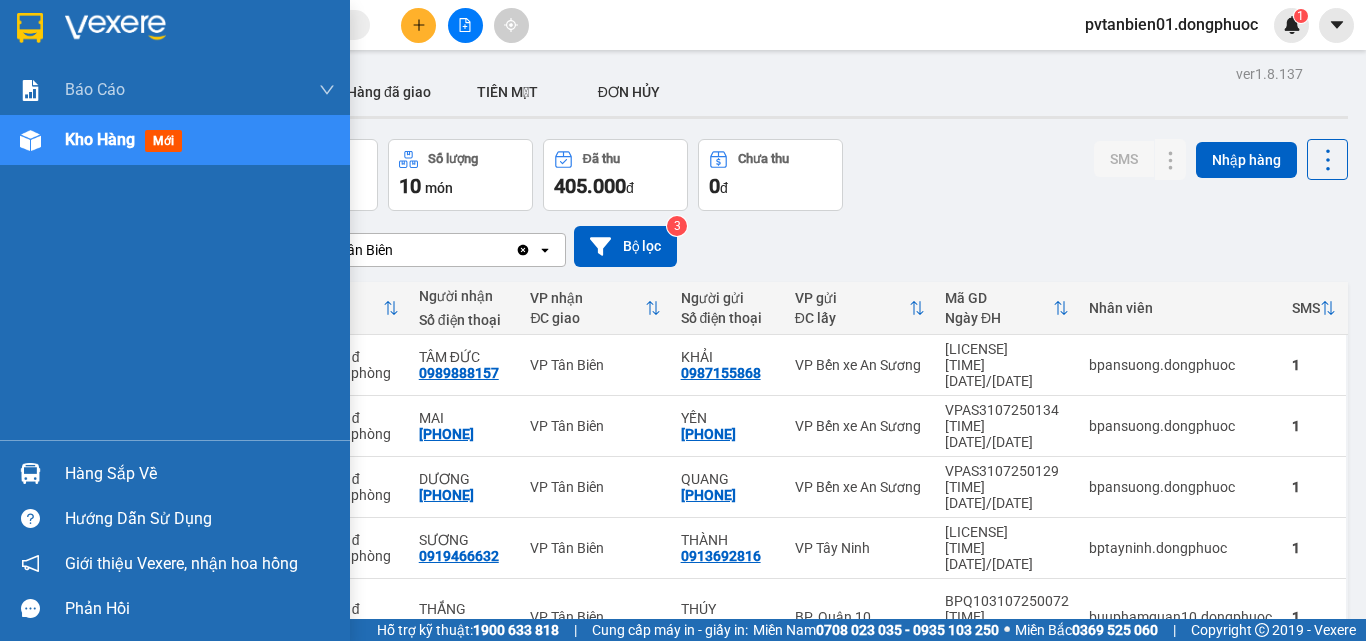 click on "Hàng sắp về" at bounding box center [175, 473] 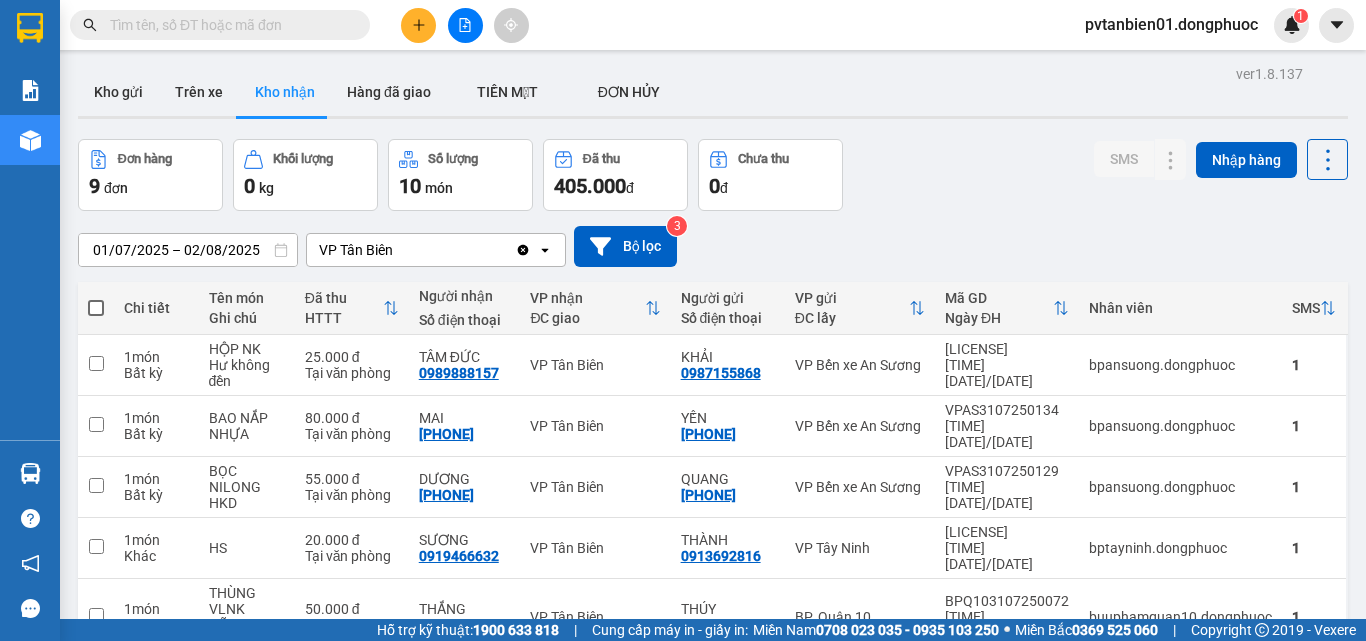 click on "Kết quả tìm kiếm ( 0 )  Bộ lọc  Ngày tạo đơn gần nhất No Data pvtanbien01.dongphuoc 1     Báo cáo Mẫu 1: Báo cáo dòng tiền theo nhân viên Mẫu 1: Báo cáo dòng tiền theo nhân viên (VP) Mẫu 2: Doanh số tạo đơn theo Văn phòng, nhân viên - Trạm     Kho hàng mới Hàng sắp về Hướng dẫn sử dụng Giới thiệu Vexere, nhận hoa hồng Phản hồi Phần mềm hỗ trợ bạn tốt chứ? ver  1.8.137 Kho gửi Trên xe Kho nhận Hàng đã giao TIỀN MẶT  ĐƠN HỦY Đơn hàng 9 đơn Khối lượng 0 kg Số lượng 10 món Đã thu 405.000  đ Chưa thu 0  đ SMS Nhập hàng [DATE] – [DATE] Press the down arrow key to interact with the calendar and select a date. Press the escape button to close the calendar. Selected date range is from [DATE] to [DATE]. VP Tân Biên Clear value open Bộ lọc 3 Chi tiết Tên món Ghi chú Đã thu HTTT Người nhận Số điện thoại VP nhận ĐC giao Người gửi SMS 1" at bounding box center [683, 320] 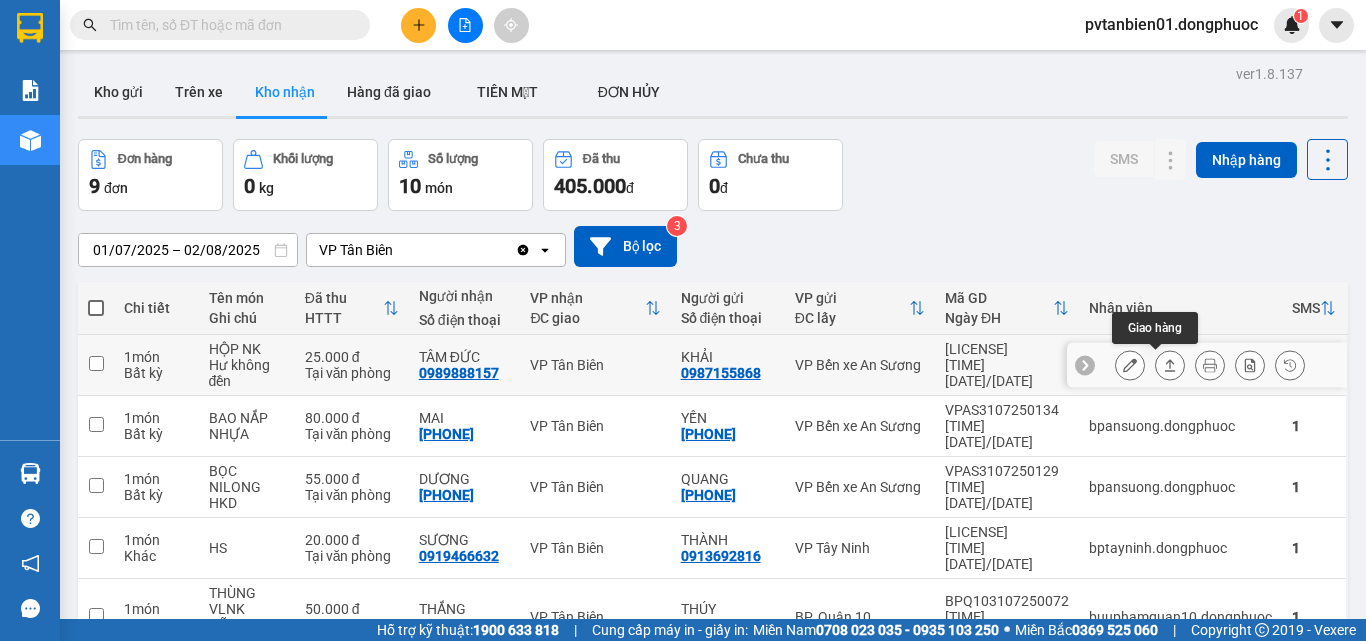 click 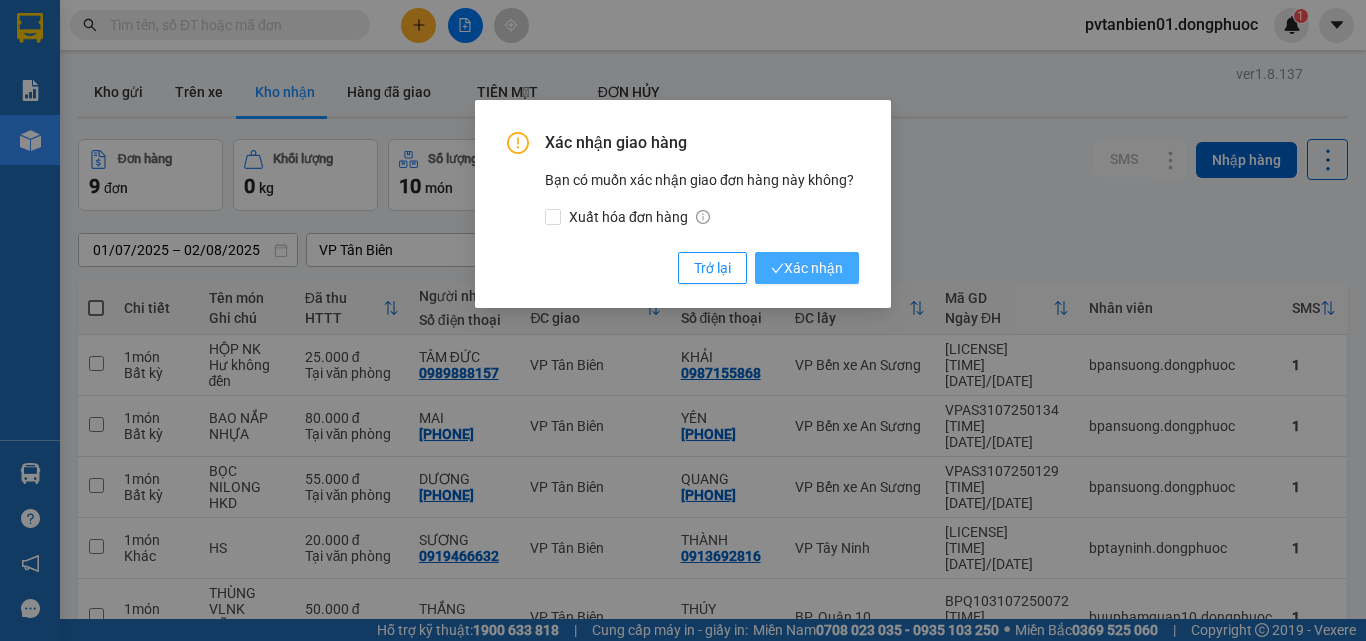 click on "Xác nhận" at bounding box center (807, 268) 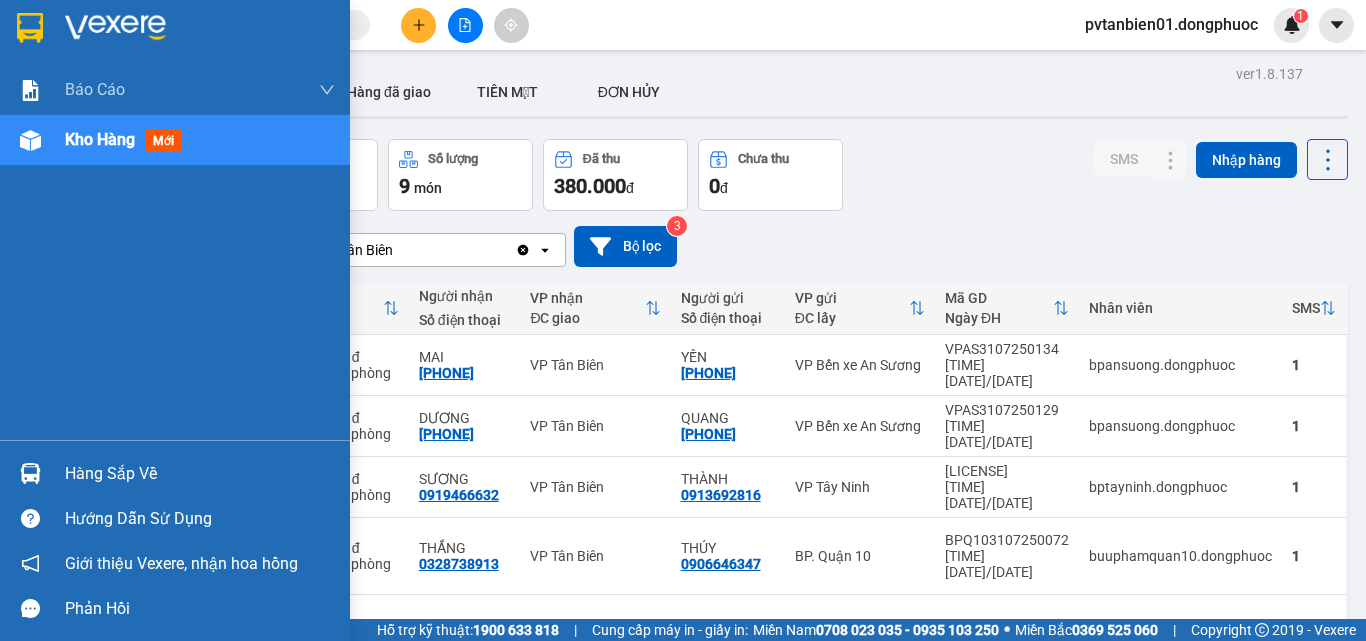 drag, startPoint x: 41, startPoint y: 477, endPoint x: 185, endPoint y: 343, distance: 196.70282 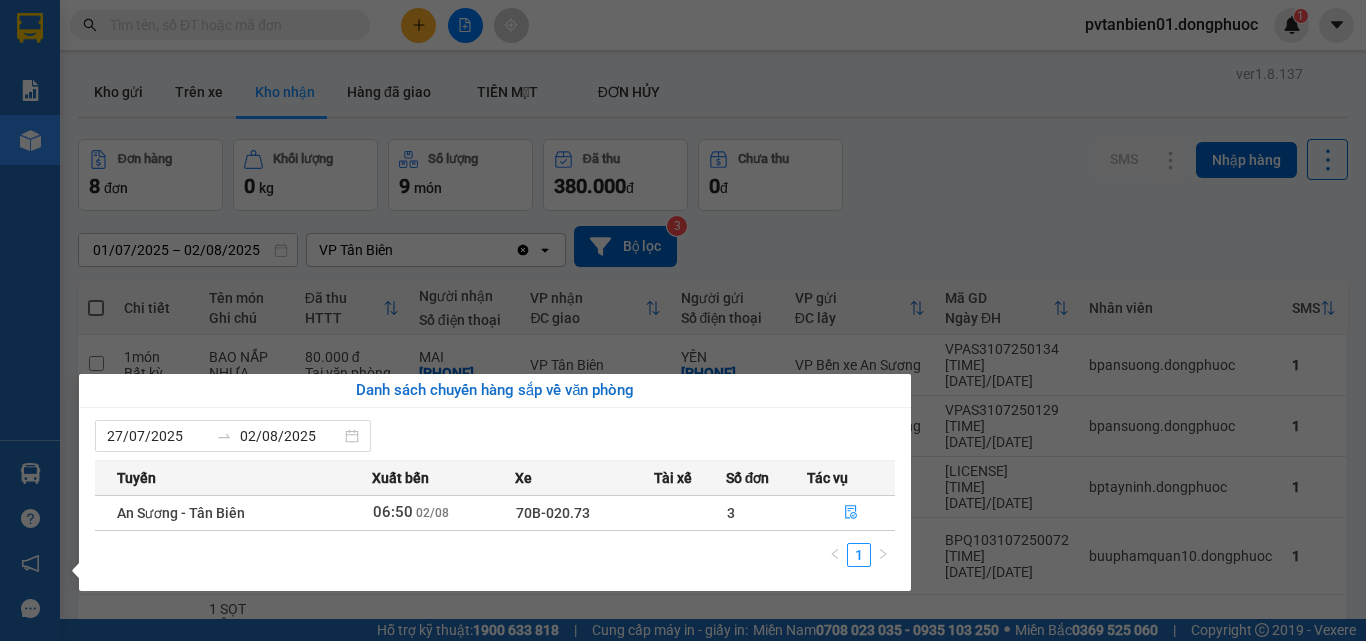 click on "Kết quả tìm kiếm ( 0 )  Bộ lọc  Ngày tạo đơn gần nhất No Data pvtanbien01.dongphuoc 1     Báo cáo Mẫu 1: Báo cáo dòng tiền theo nhân viên Mẫu 1: Báo cáo dòng tiền theo nhân viên (VP) Mẫu 2: Doanh số tạo đơn theo Văn phòng, nhân viên - Trạm     Kho hàng mới Hàng sắp về Hướng dẫn sử dụng Giới thiệu Vexere, nhận hoa hồng Phản hồi Phần mềm hỗ trợ bạn tốt chứ? ver  1.8.137 Kho gửi Trên xe Kho nhận Hàng đã giao TIỀN MẶT  ĐƠN HỦY Đơn hàng 8 đơn Khối lượng 0 kg Số lượng 9 món Đã thu 380.000  đ Chưa thu 0  đ SMS Nhập hàng [DATE] – [DATE] Press the down arrow key to interact with the calendar and select a date. Press the escape button to close the calendar. Selected date range is from [DATE] to [DATE]. VP Tân Biên Clear value open Bộ lọc 3 Chi tiết Tên món Ghi chú Đã thu HTTT Người nhận Số điện thoại VP nhận ĐC giao Người gửi Mã GD" at bounding box center (683, 320) 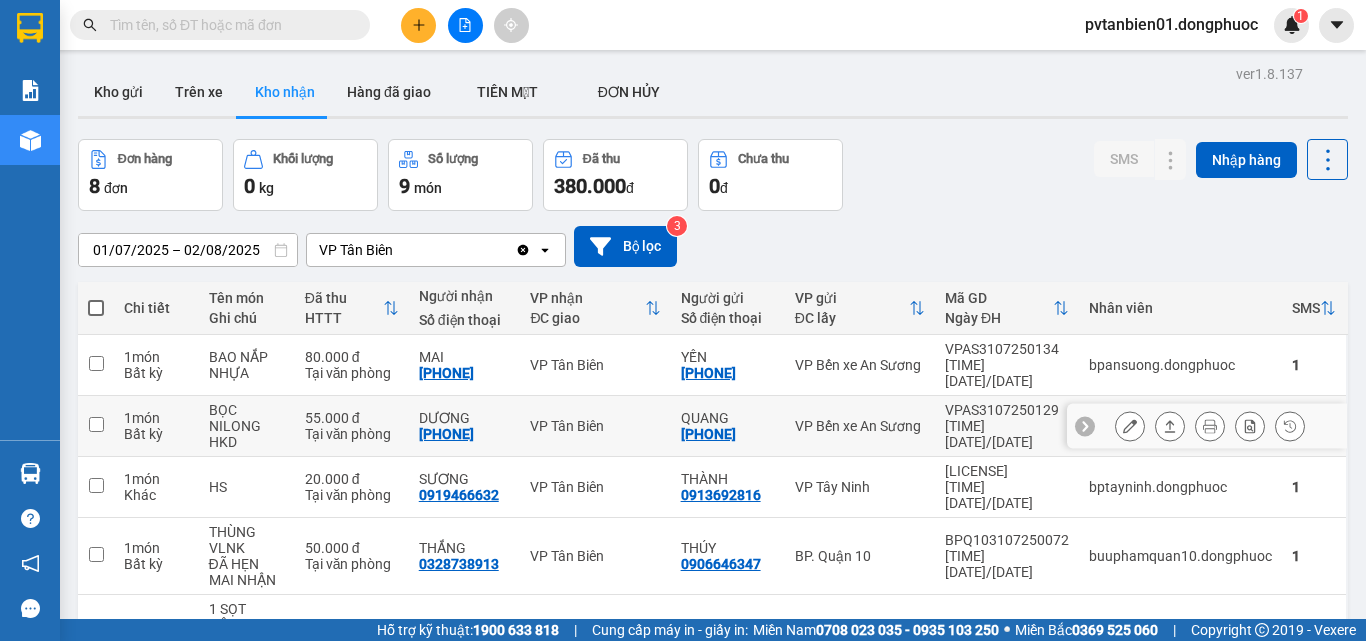 click 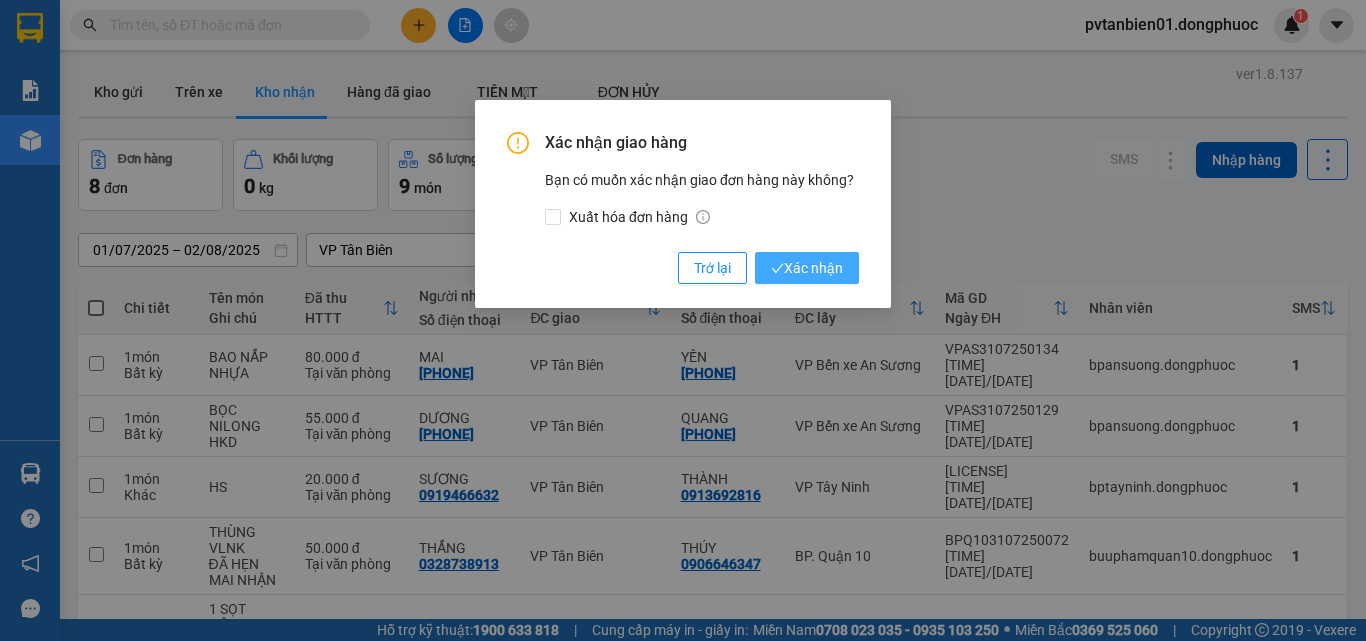 click on "Xác nhận" at bounding box center (807, 268) 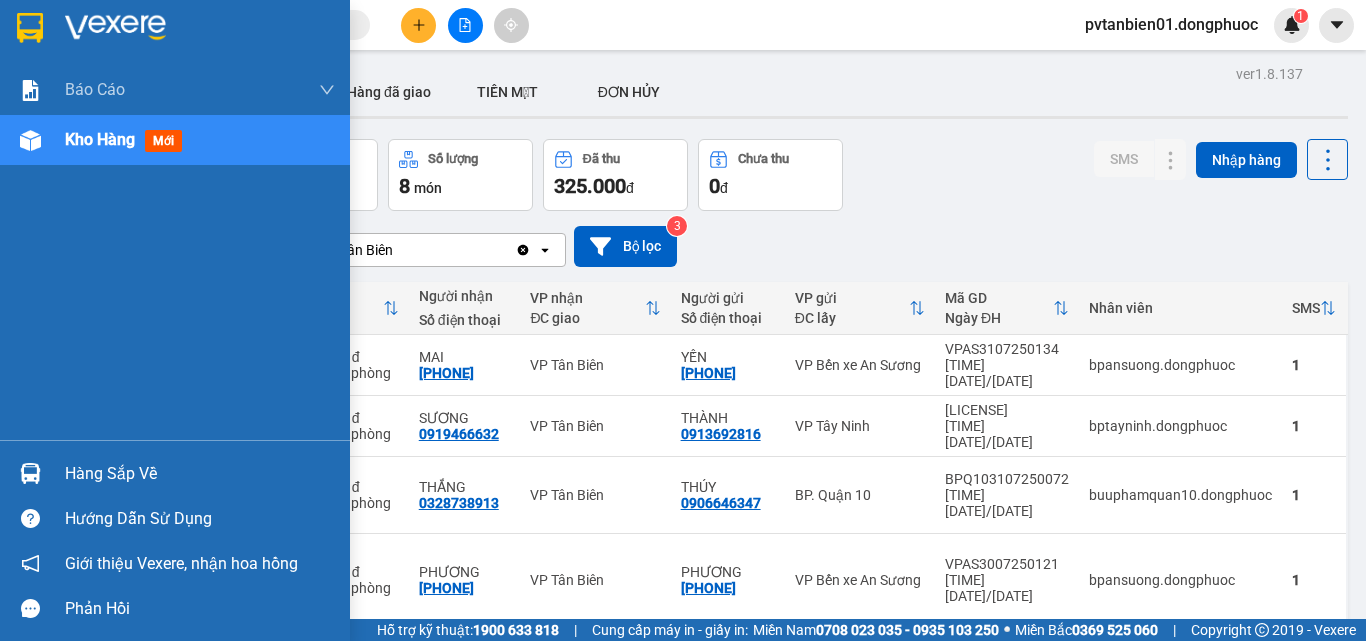 click on "Hàng sắp về" at bounding box center [175, 473] 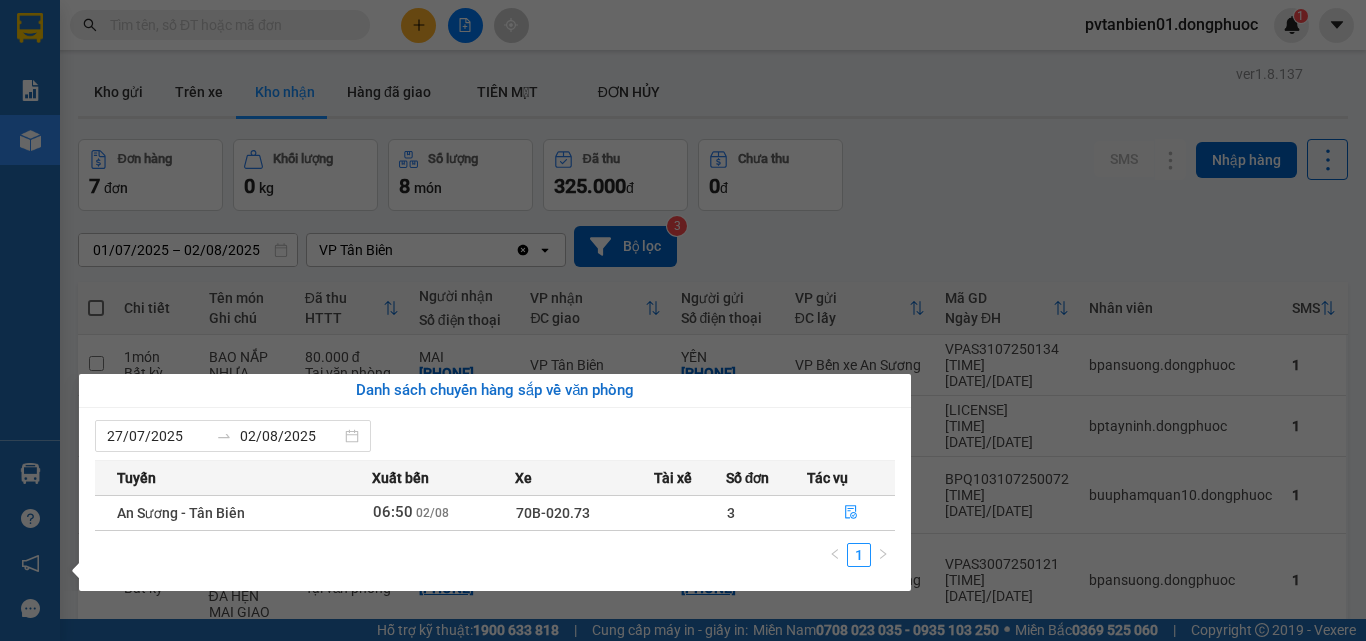 click on "Kết quả tìm kiếm ( 0 )  Bộ lọc  Ngày tạo đơn gần nhất No Data pvtanbien01.dongphuoc 1     Báo cáo Mẫu 1: Báo cáo dòng tiền theo nhân viên Mẫu 1: Báo cáo dòng tiền theo nhân viên (VP) Mẫu 2: Doanh số tạo đơn theo Văn phòng, nhân viên - Trạm     Kho hàng mới Hàng sắp về Hướng dẫn sử dụng Giới thiệu Vexere, nhận hoa hồng Phản hồi Phần mềm hỗ trợ bạn tốt chứ? ver  1.8.137 Kho gửi Trên xe Kho nhận Hàng đã giao TIỀN MẶT  ĐƠN HỦY Đơn hàng 7 đơn Khối lượng 0 kg Số lượng 8 món Đã thu 325.000  đ Chưa thu 0  đ SMS Nhập hàng [DATE] – [DATE] Press the down arrow key to interact with the calendar and select a date. Press the escape button to close the calendar. Selected date range is from [DATE] to [DATE]. VP Tân Biên Clear value open Bộ lọc 3 Chi tiết Tên món Ghi chú Đã thu HTTT Người nhận Số điện thoại VP nhận ĐC giao Người gửi Mã GD" at bounding box center [683, 320] 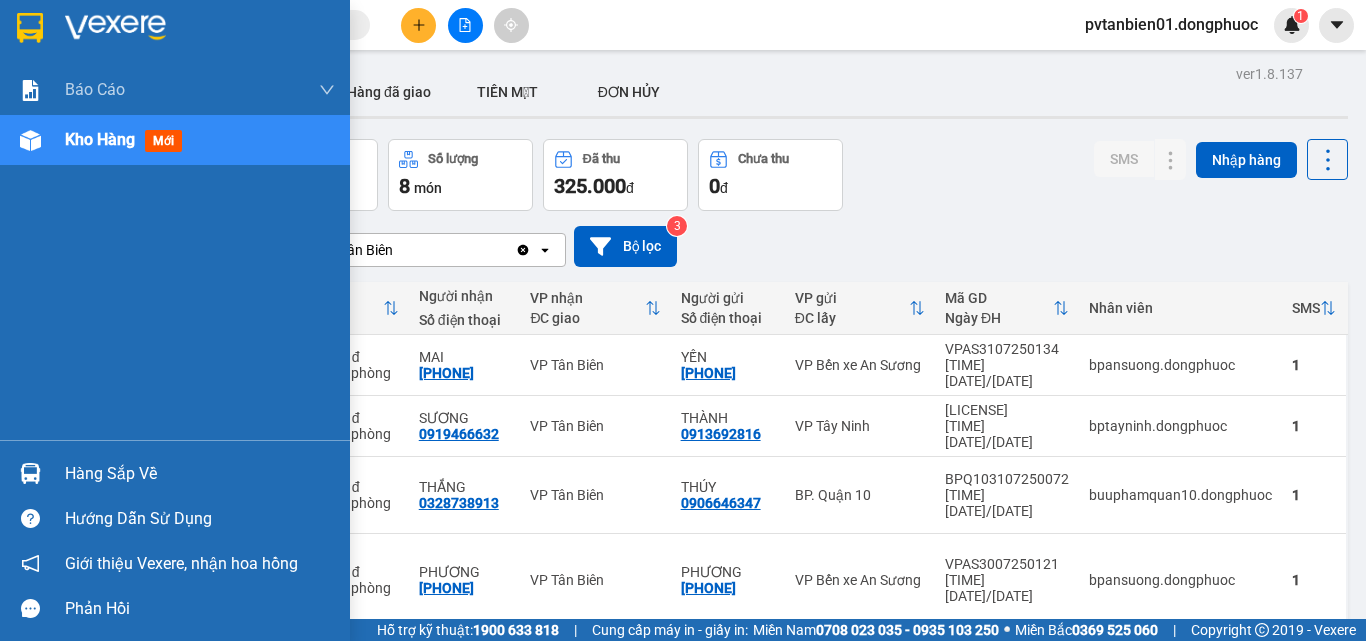 click at bounding box center [30, 473] 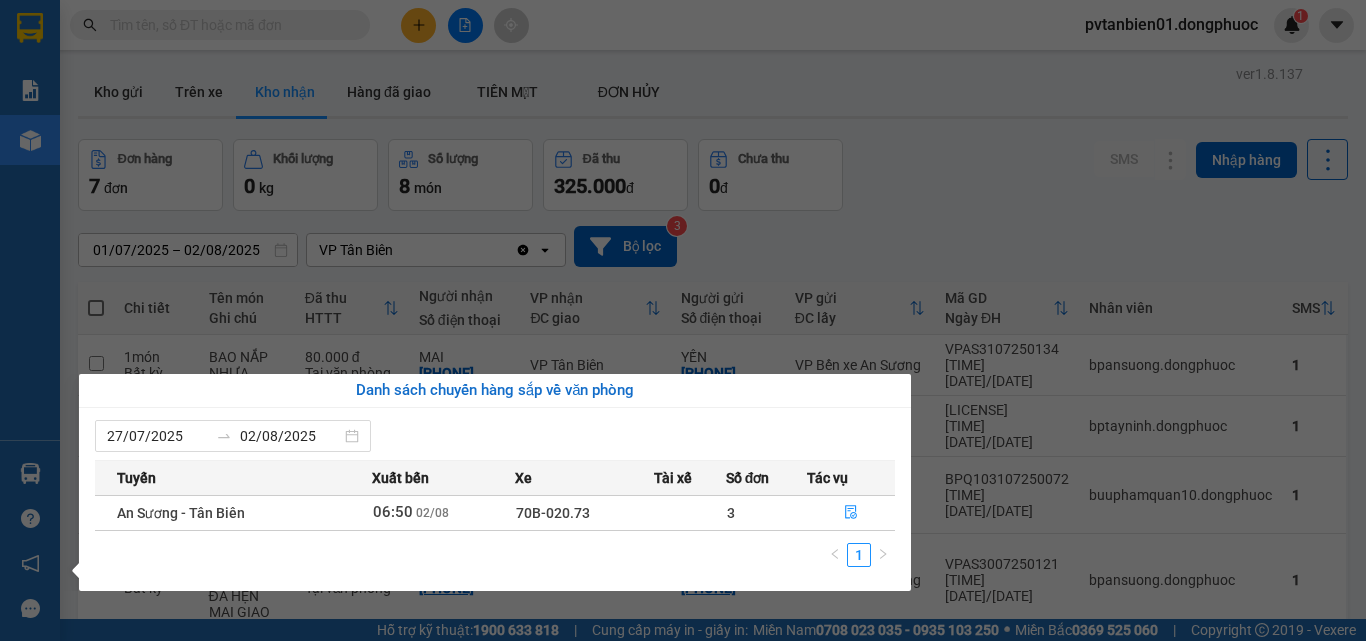 click on "Kết quả tìm kiếm ( 0 )  Bộ lọc  Ngày tạo đơn gần nhất No Data pvtanbien01.dongphuoc 1     Báo cáo Mẫu 1: Báo cáo dòng tiền theo nhân viên Mẫu 1: Báo cáo dòng tiền theo nhân viên (VP) Mẫu 2: Doanh số tạo đơn theo Văn phòng, nhân viên - Trạm     Kho hàng mới Hàng sắp về Hướng dẫn sử dụng Giới thiệu Vexere, nhận hoa hồng Phản hồi Phần mềm hỗ trợ bạn tốt chứ? ver  1.8.137 Kho gửi Trên xe Kho nhận Hàng đã giao TIỀN MẶT  ĐƠN HỦY Đơn hàng 7 đơn Khối lượng 0 kg Số lượng 8 món Đã thu 325.000  đ Chưa thu 0  đ SMS Nhập hàng [DATE] – [DATE] Press the down arrow key to interact with the calendar and select a date. Press the escape button to close the calendar. Selected date range is from [DATE] to [DATE]. VP Tân Biên Clear value open Bộ lọc 3 Chi tiết Tên món Ghi chú Đã thu HTTT Người nhận Số điện thoại VP nhận ĐC giao Người gửi Mã GD" at bounding box center (683, 320) 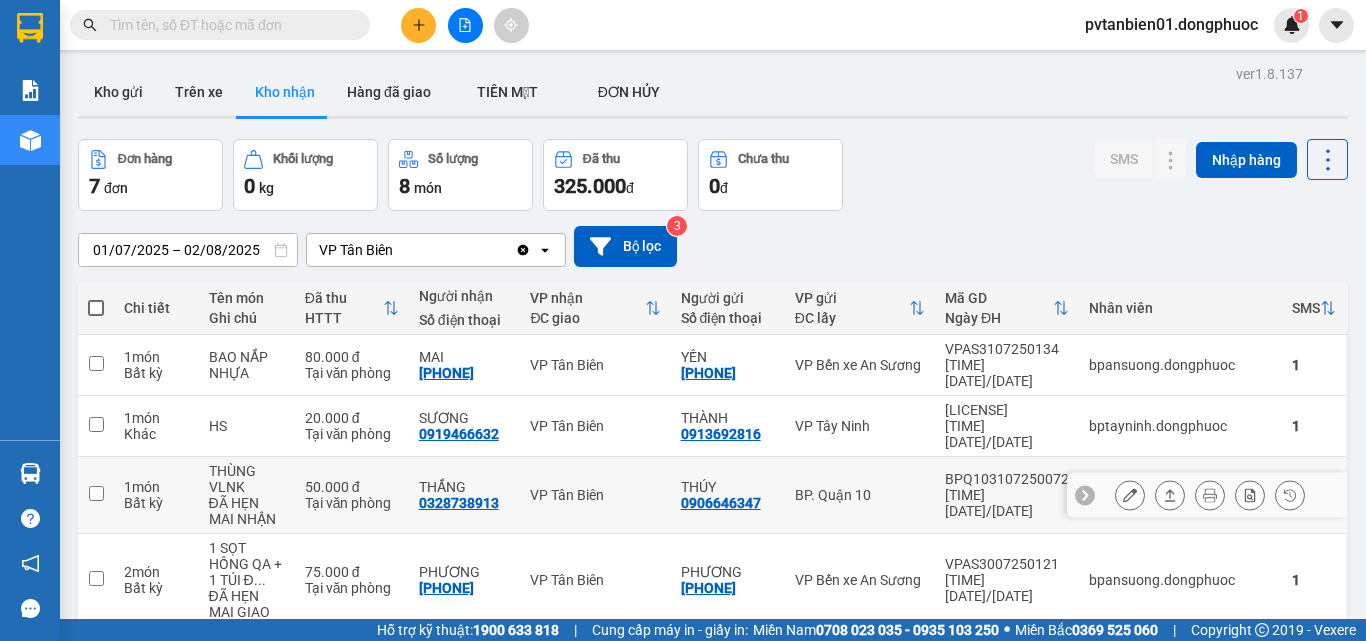scroll, scrollTop: 209, scrollLeft: 0, axis: vertical 